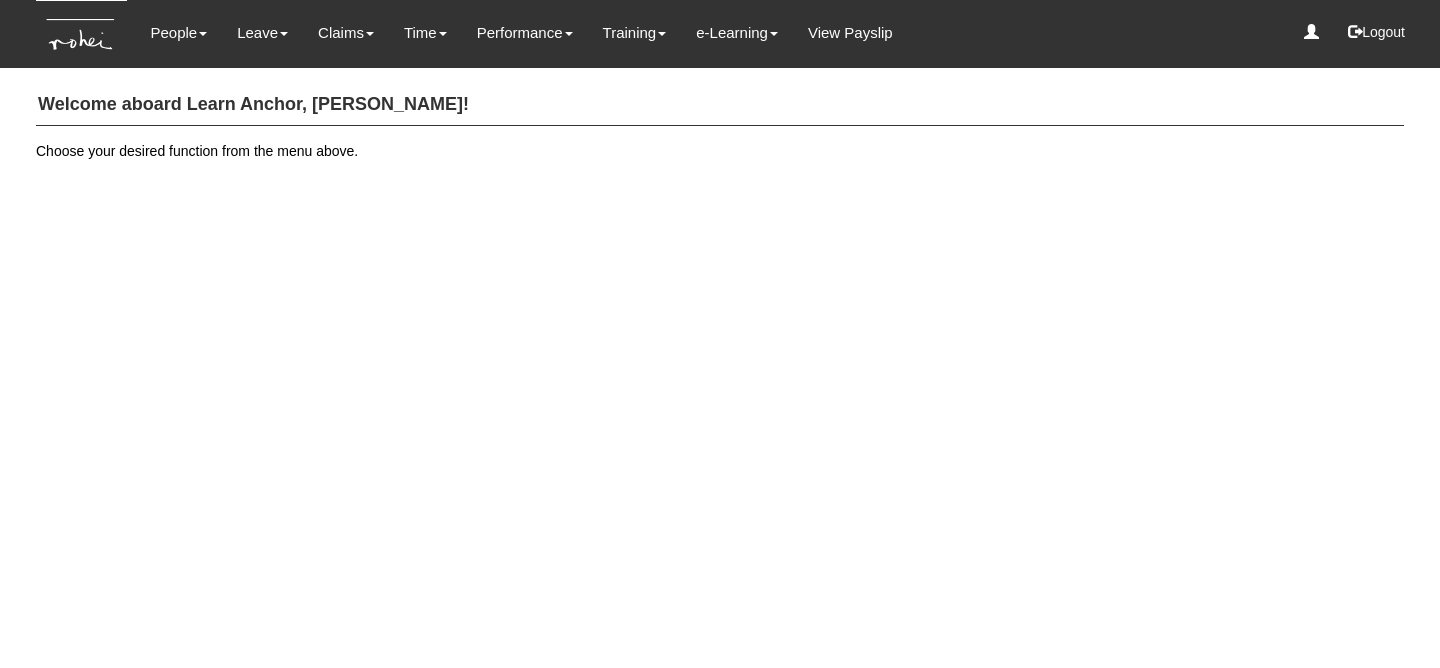 scroll, scrollTop: 0, scrollLeft: 0, axis: both 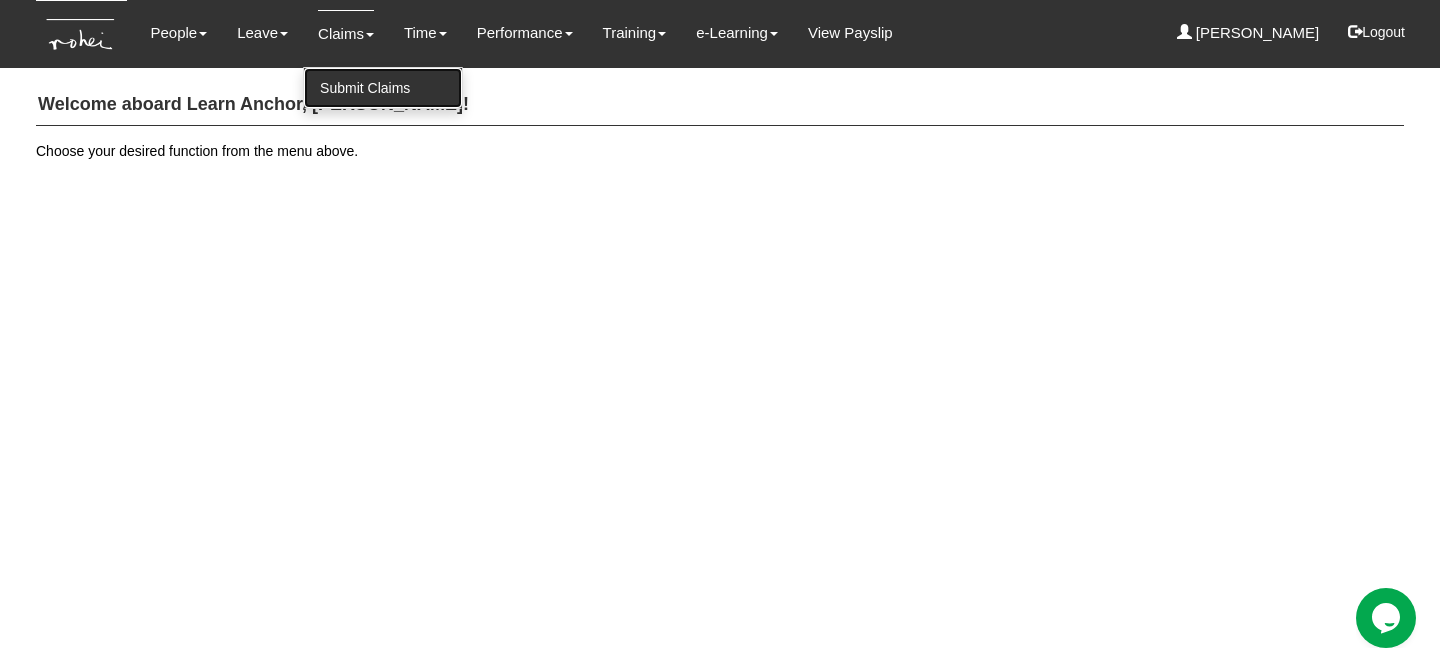 click on "Submit Claims" at bounding box center (383, 88) 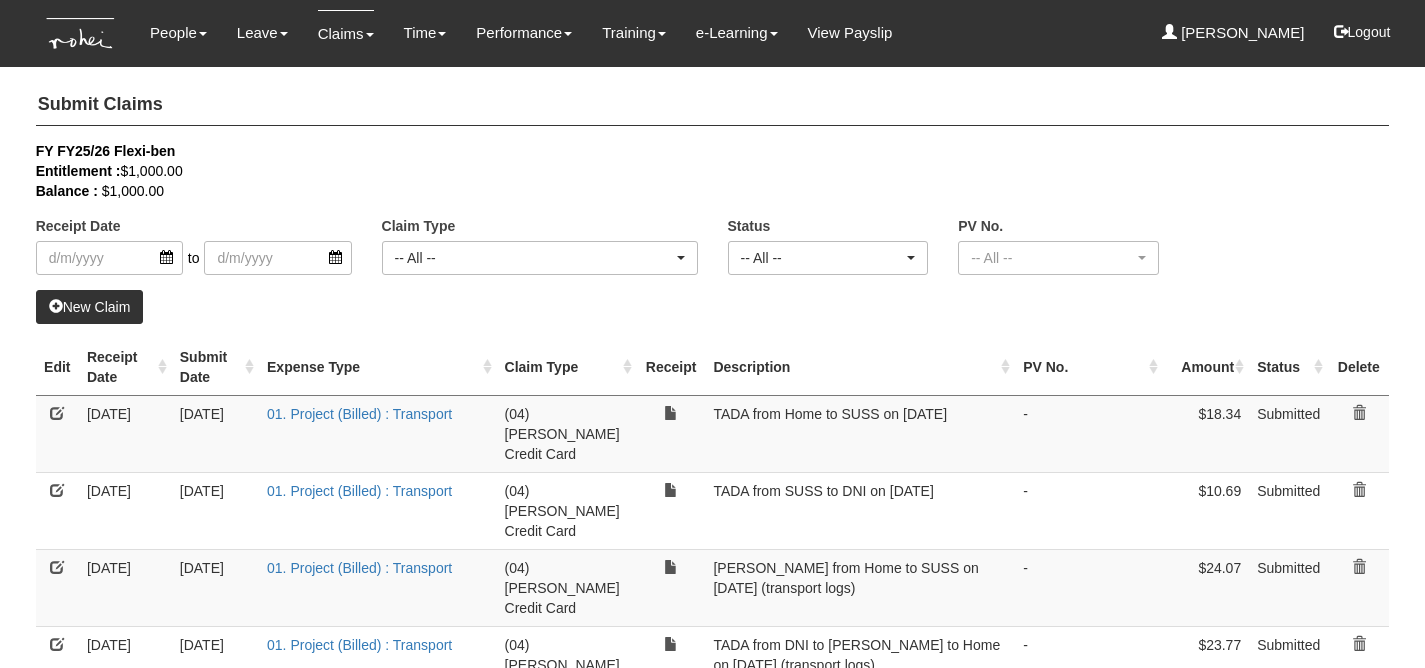 select on "50" 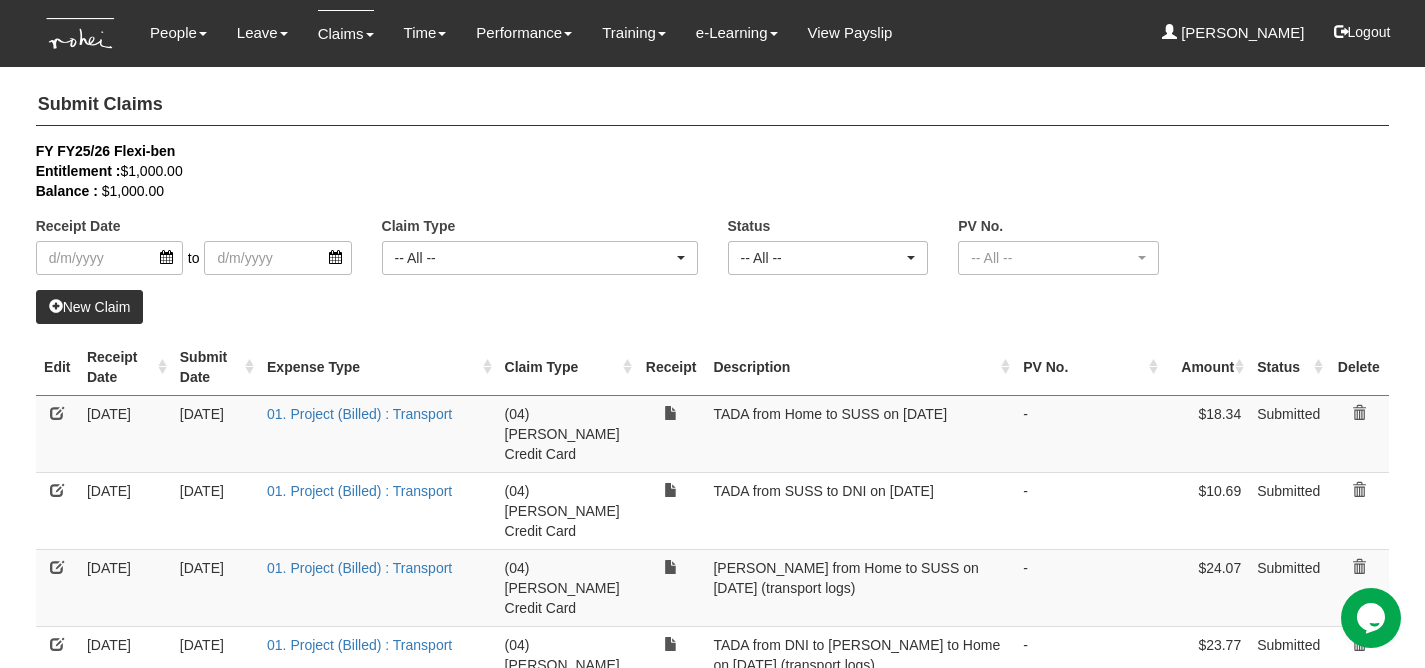 scroll, scrollTop: 0, scrollLeft: 0, axis: both 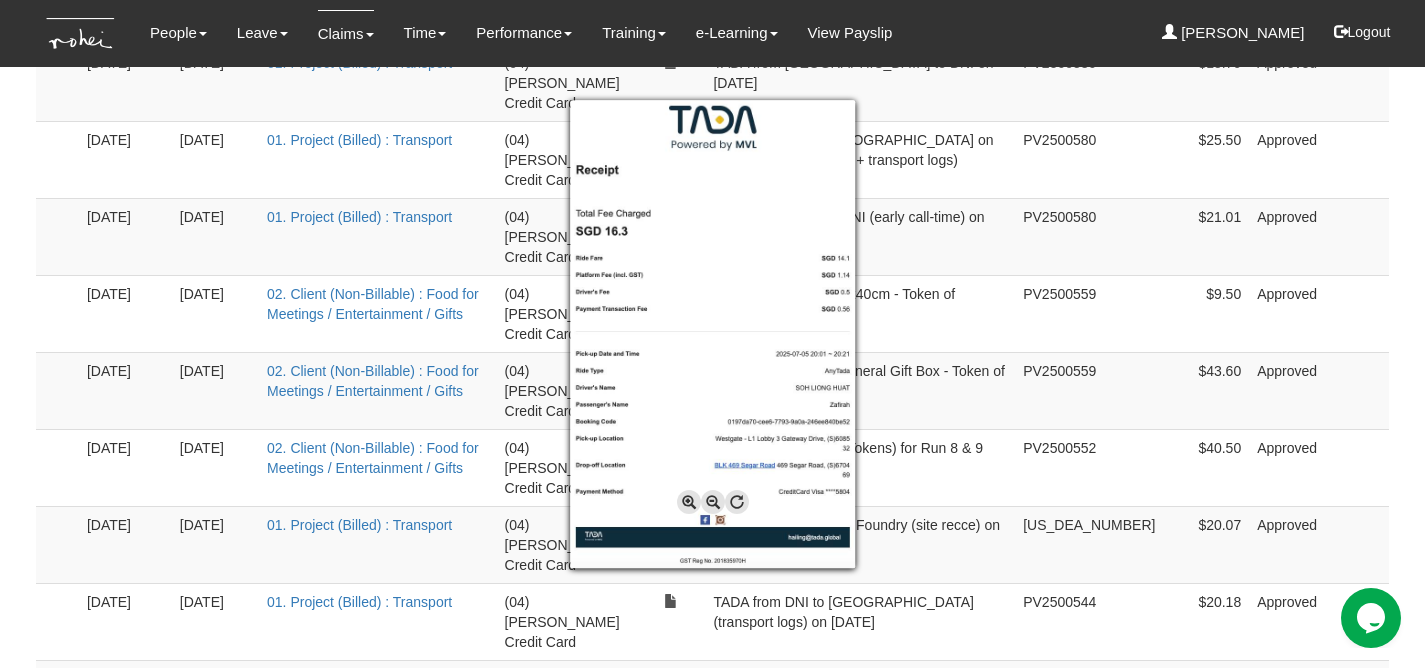 click at bounding box center [712, 334] 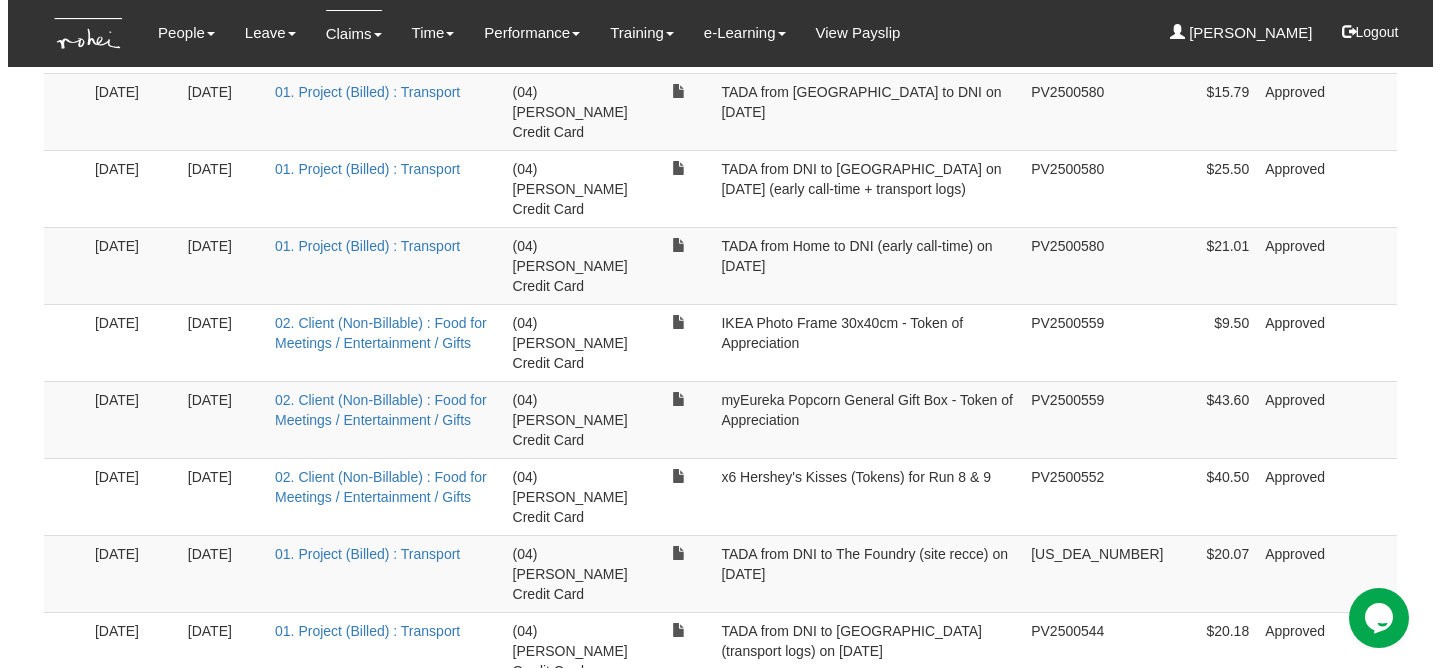 scroll, scrollTop: 1335, scrollLeft: 0, axis: vertical 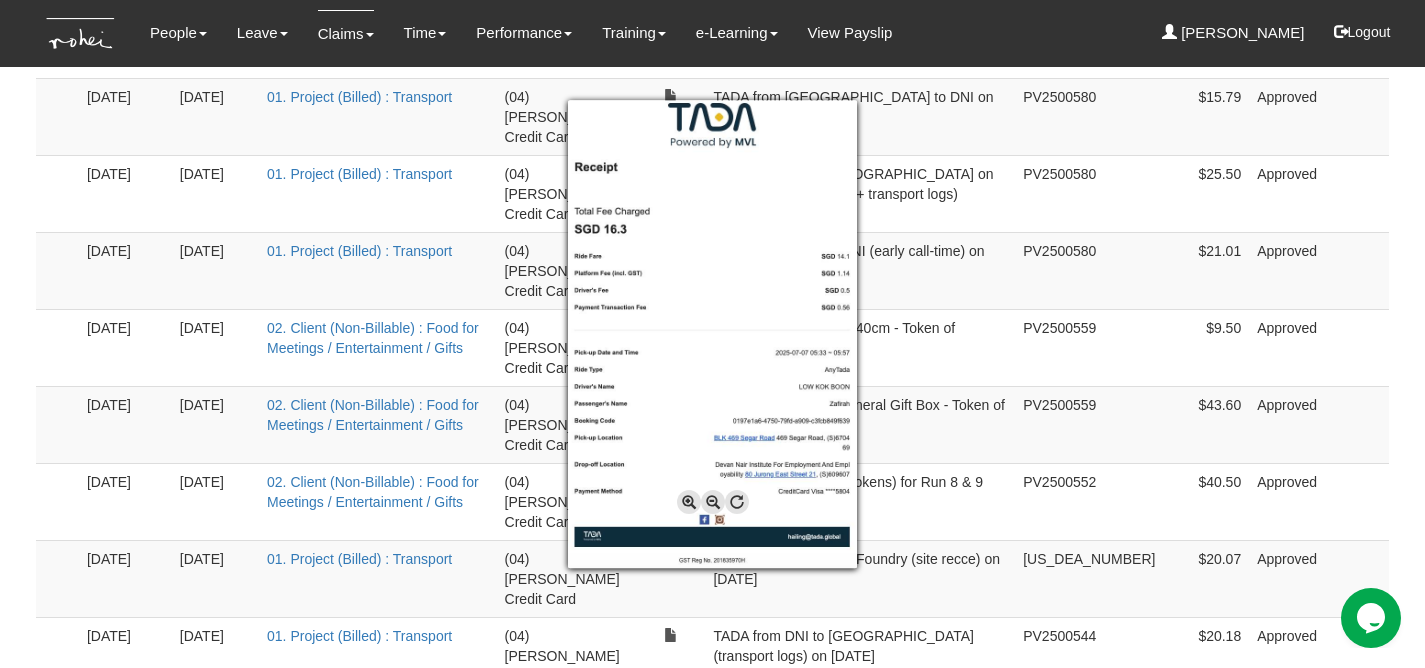 click at bounding box center [712, 334] 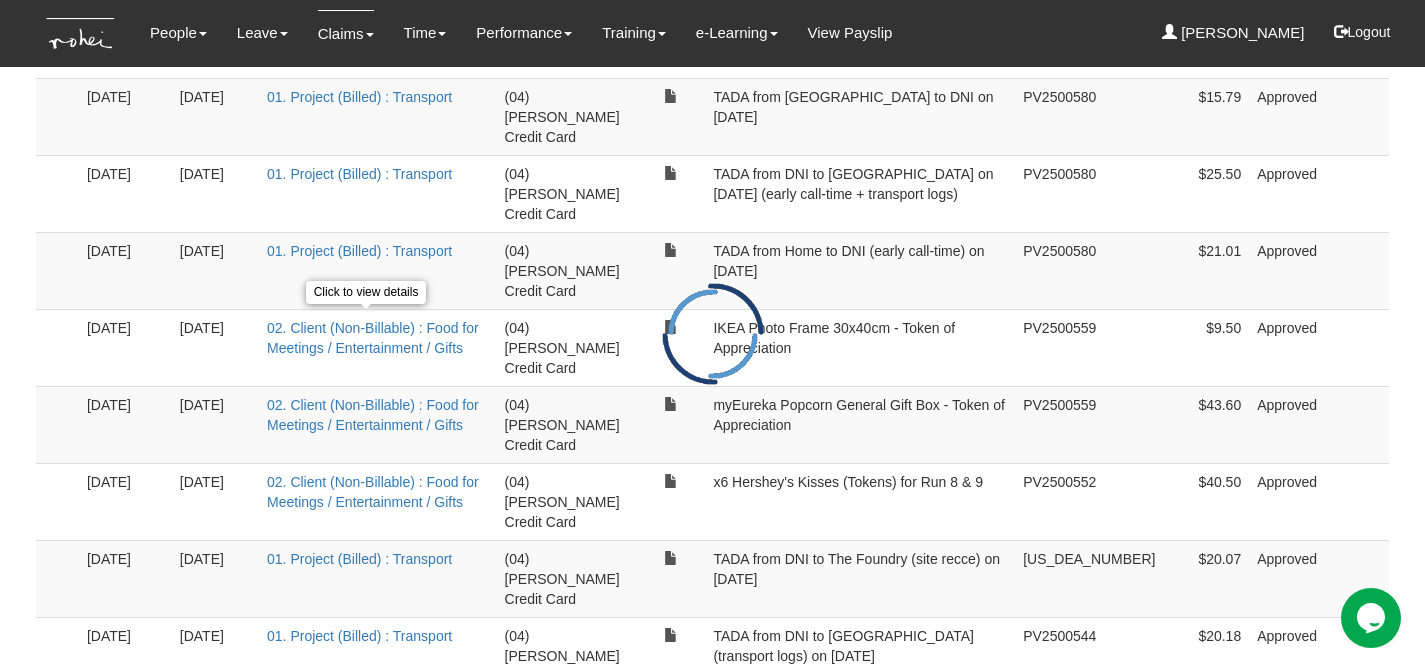 click on "01. Project (Billed) : Transport" at bounding box center [359, 713] 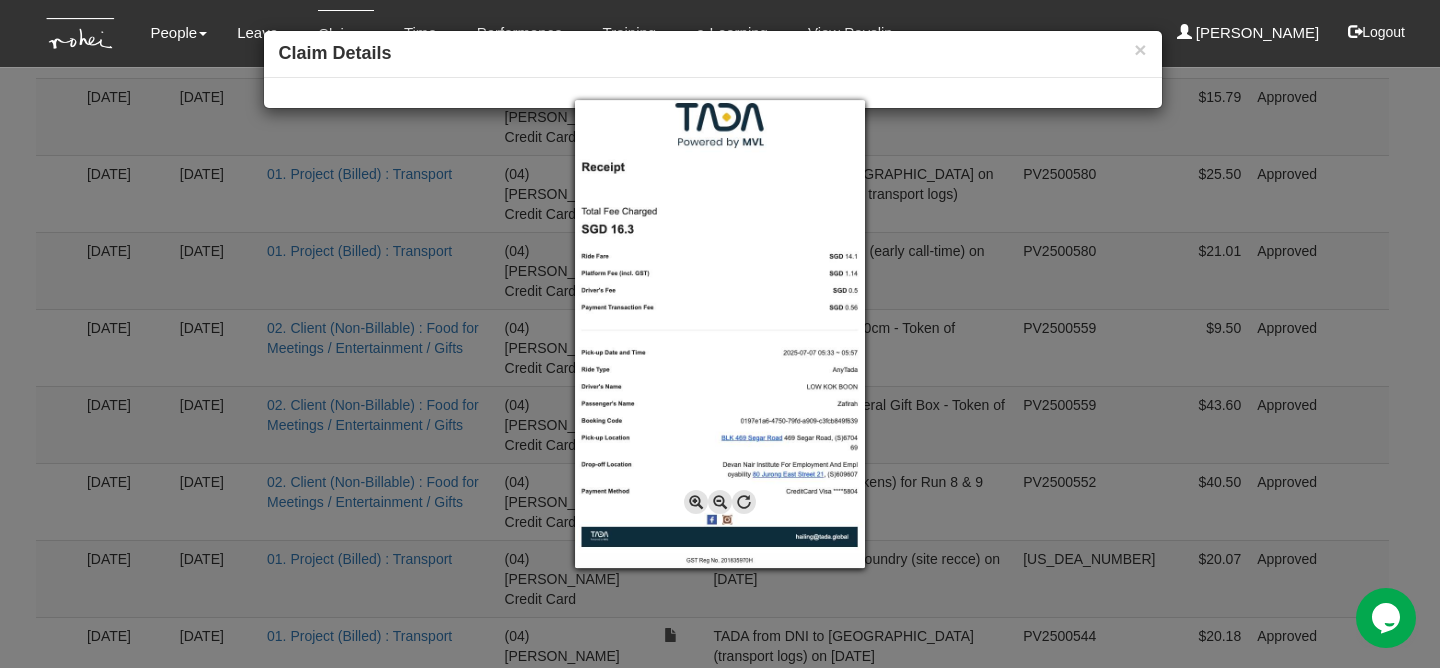 click at bounding box center [720, 334] 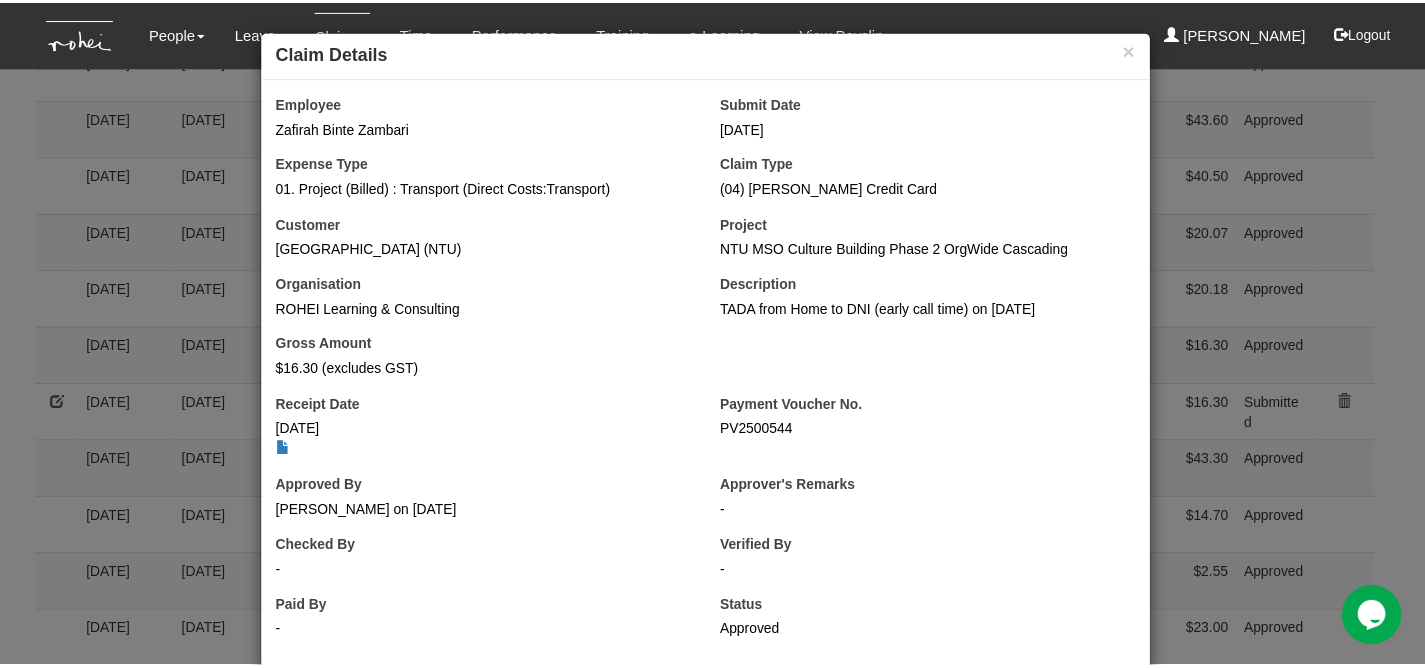 scroll, scrollTop: 1348, scrollLeft: 0, axis: vertical 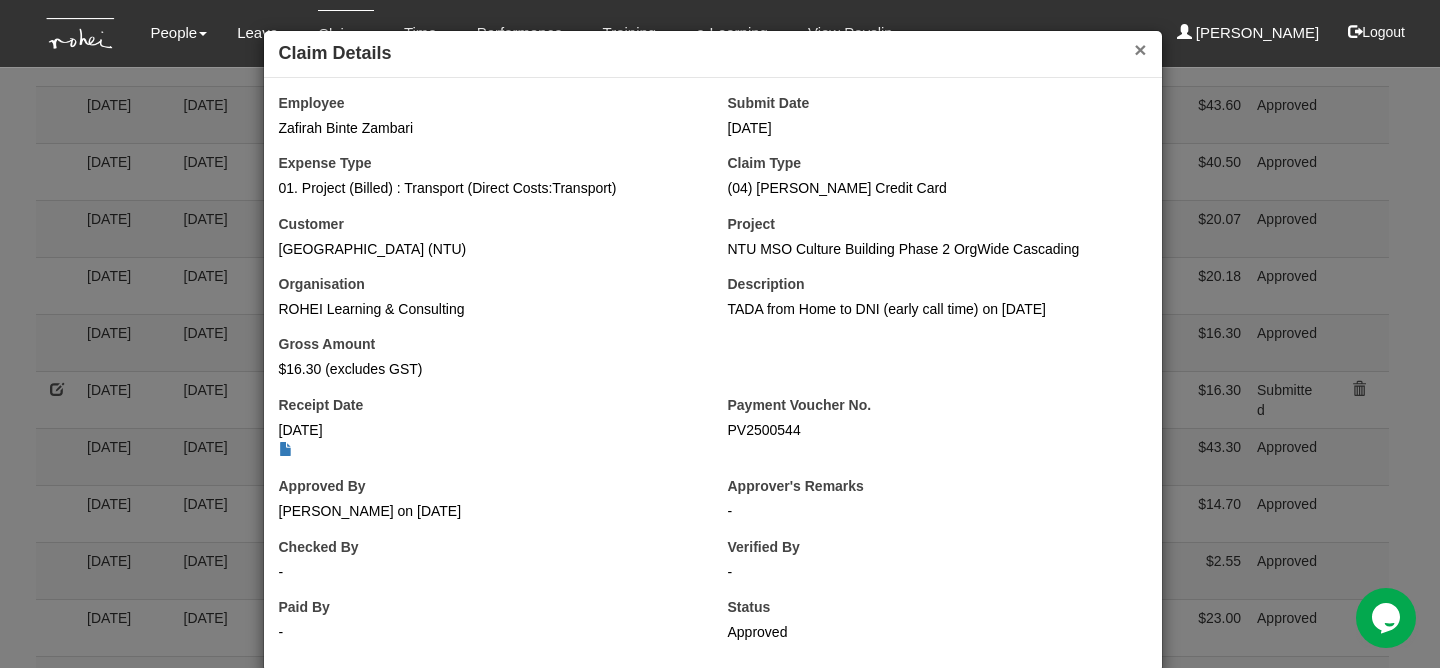 click on "×" at bounding box center (1140, 49) 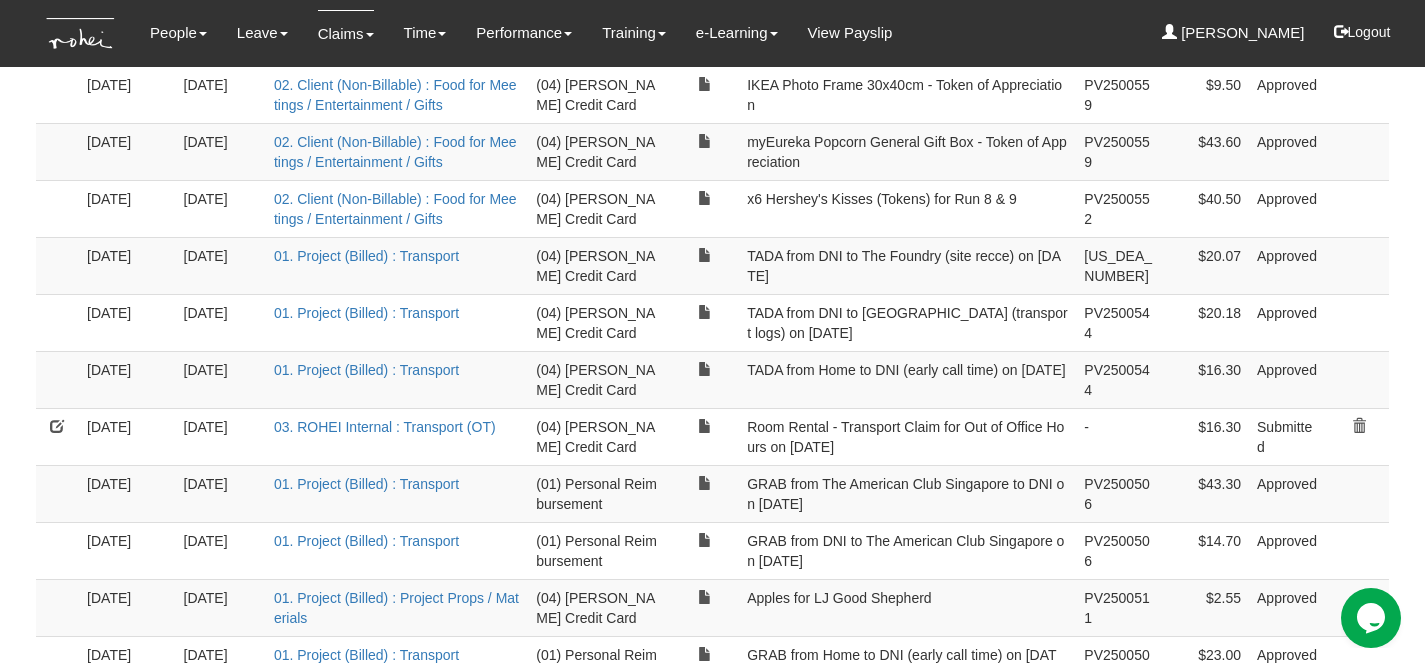scroll, scrollTop: 1282, scrollLeft: 0, axis: vertical 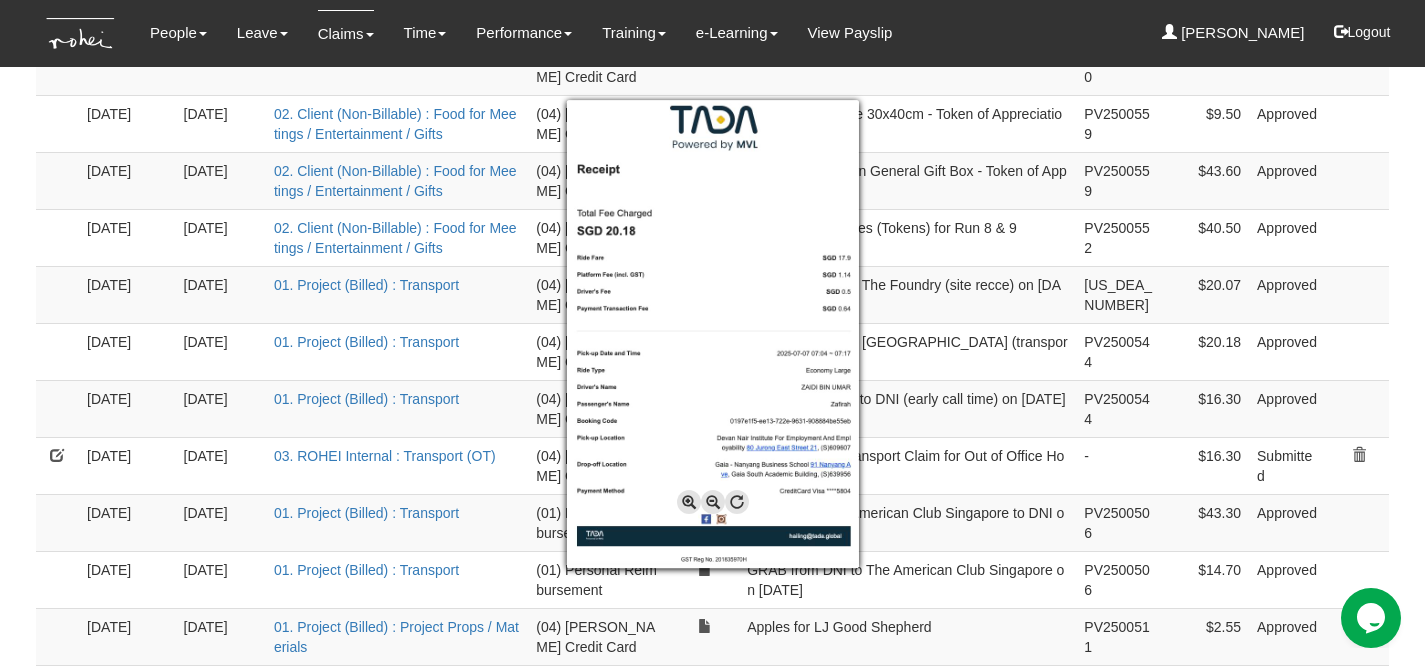 click at bounding box center (712, 334) 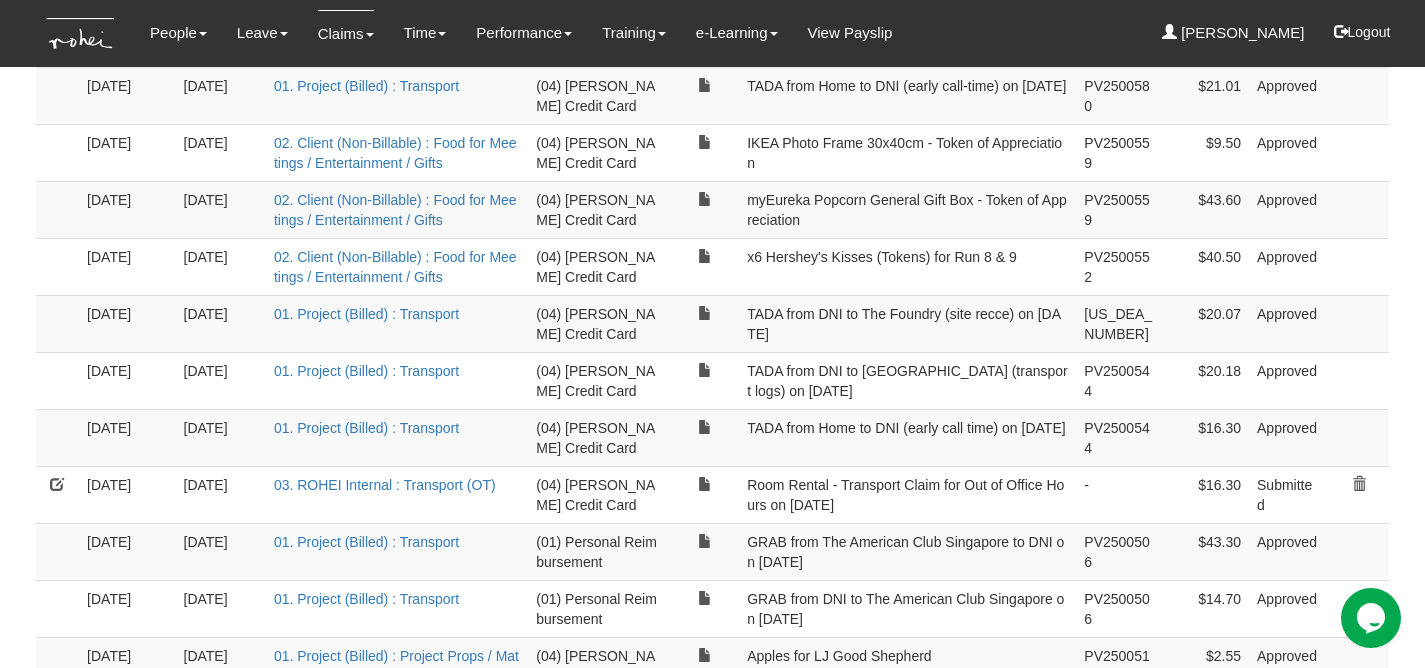 scroll, scrollTop: 1251, scrollLeft: 0, axis: vertical 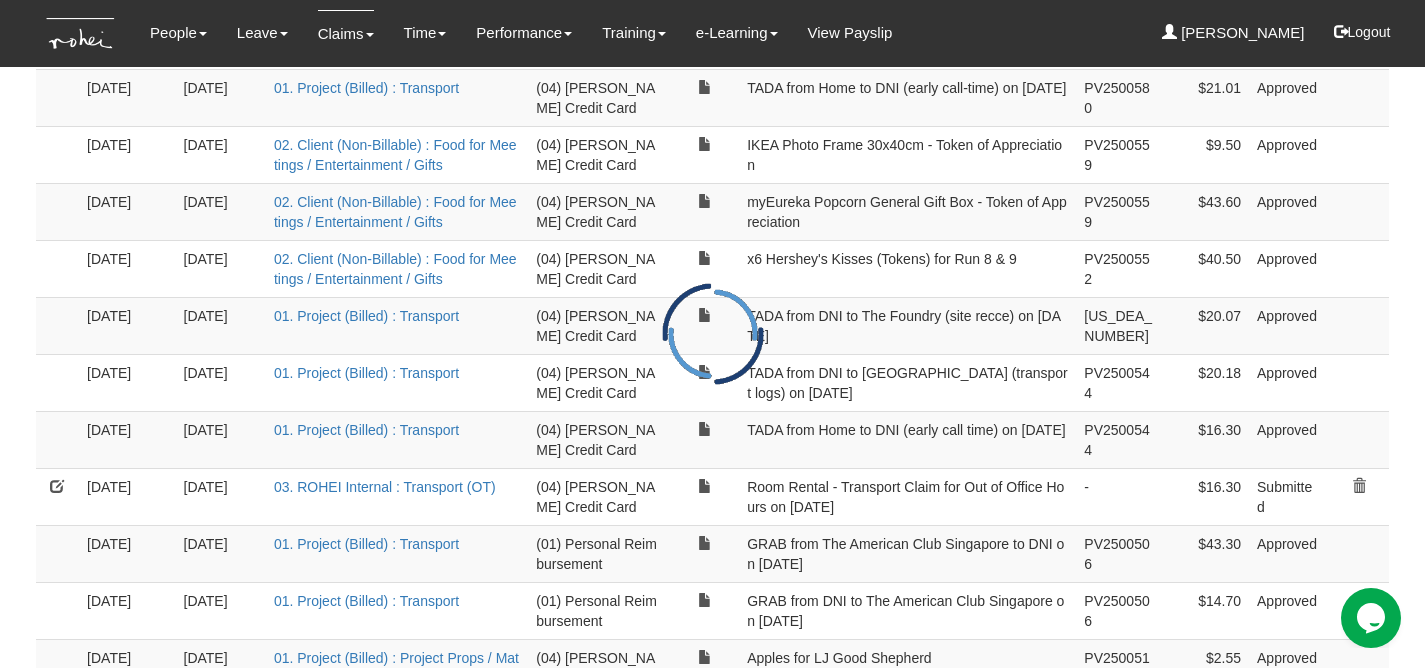 click at bounding box center [713, 334] 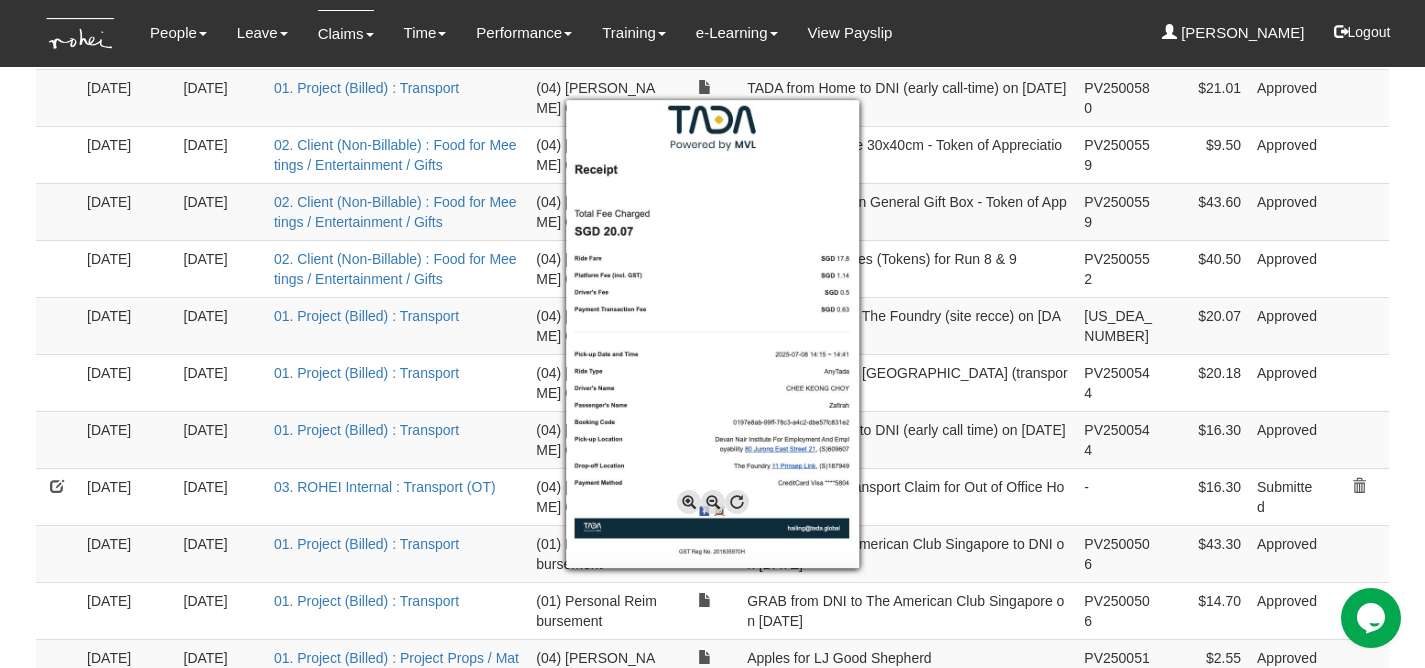 click at bounding box center (712, 334) 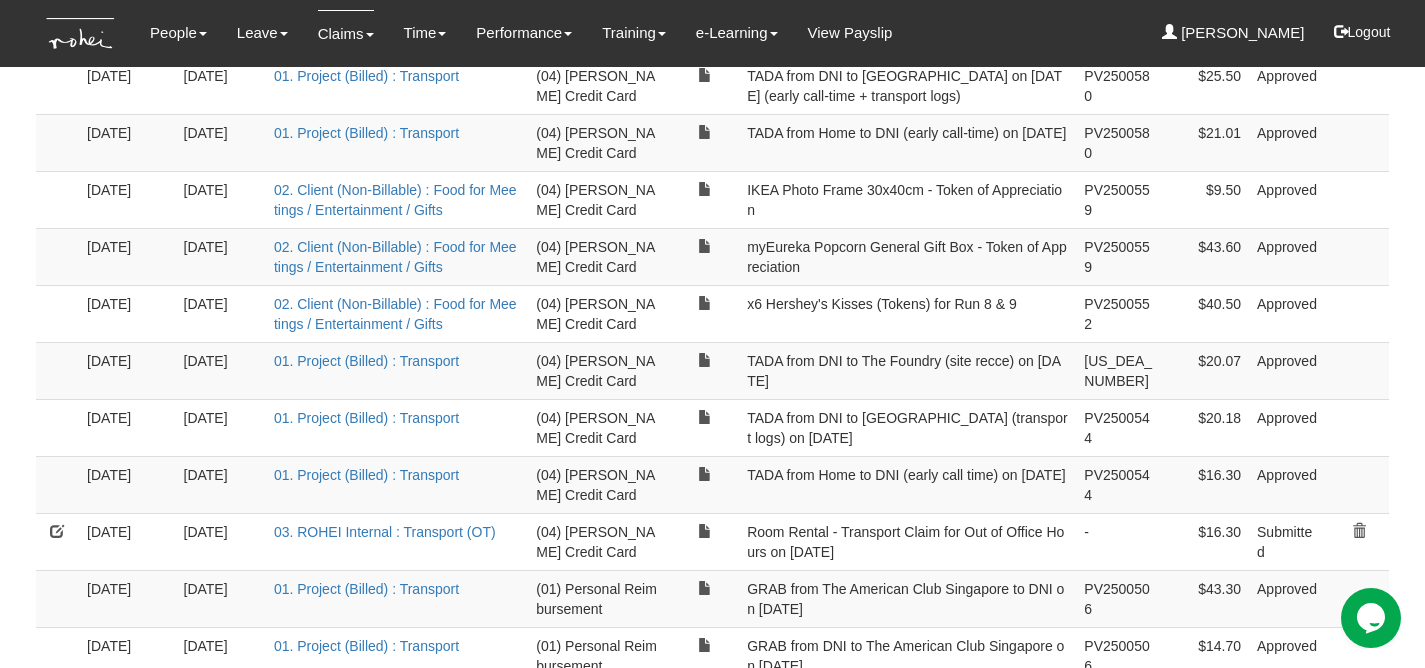 scroll, scrollTop: 1154, scrollLeft: 0, axis: vertical 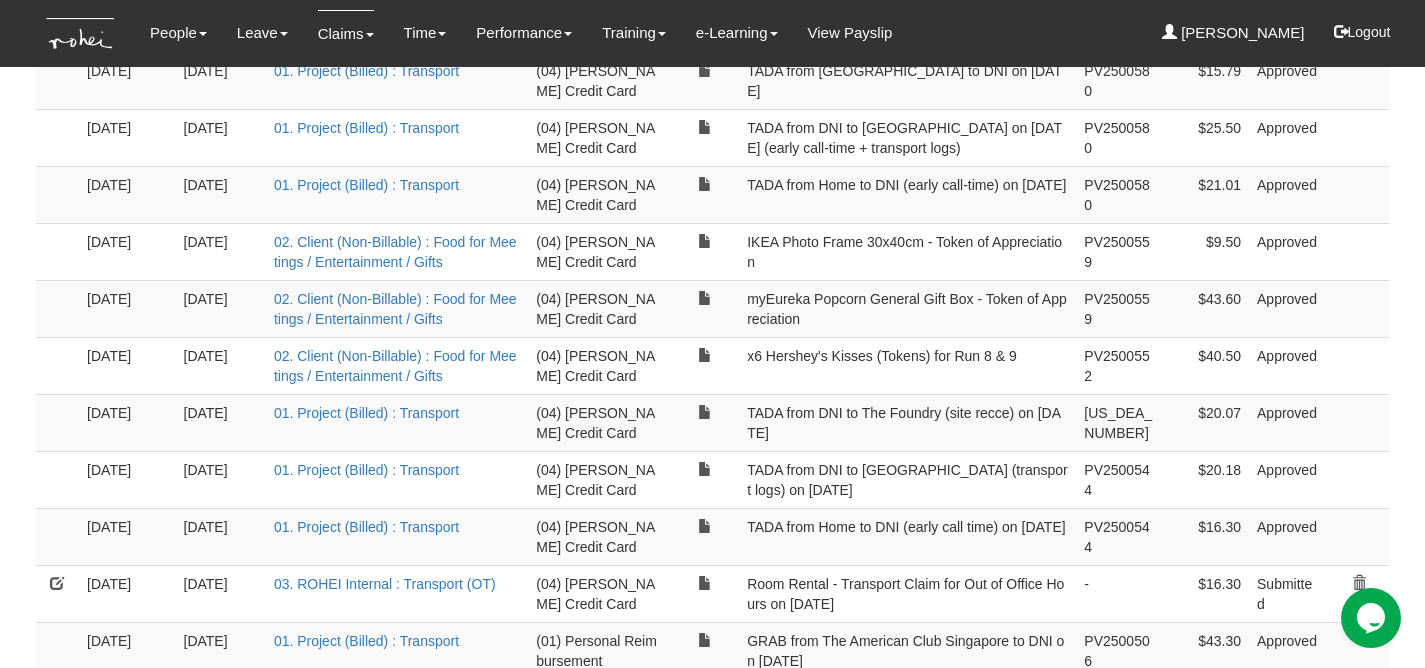 click at bounding box center [704, 308] 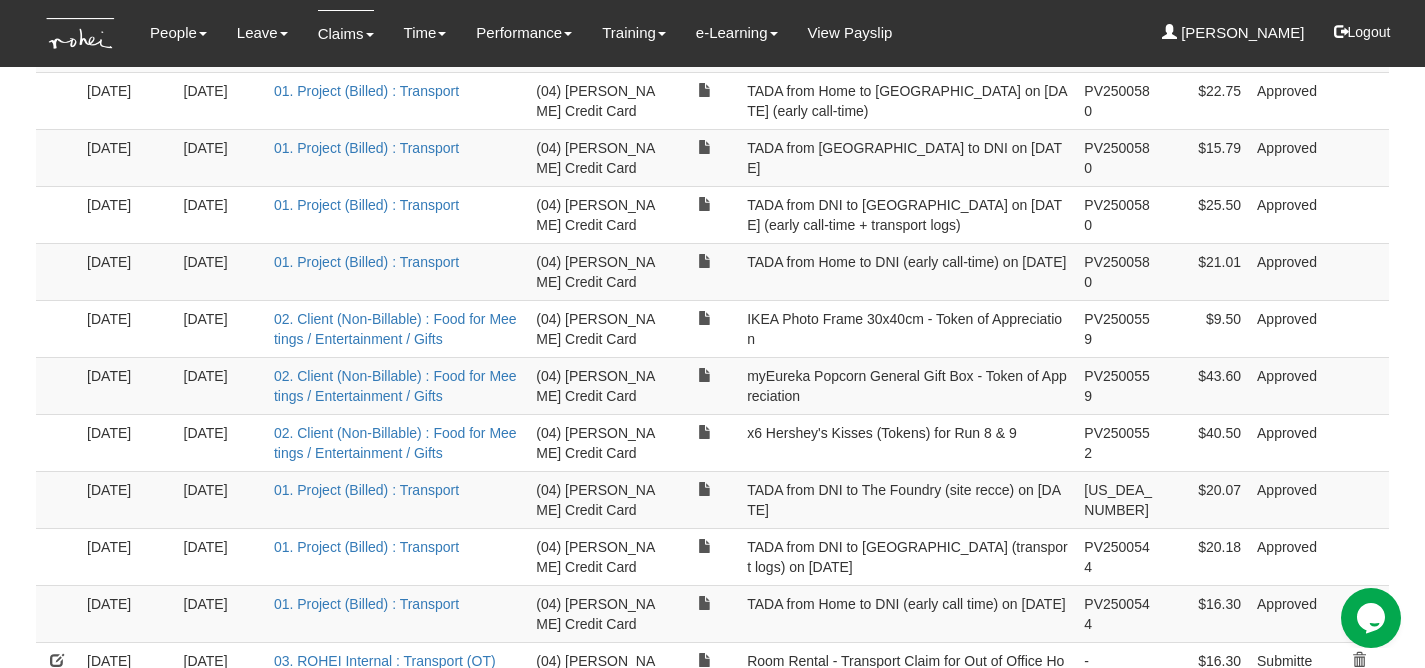 scroll, scrollTop: 1073, scrollLeft: 0, axis: vertical 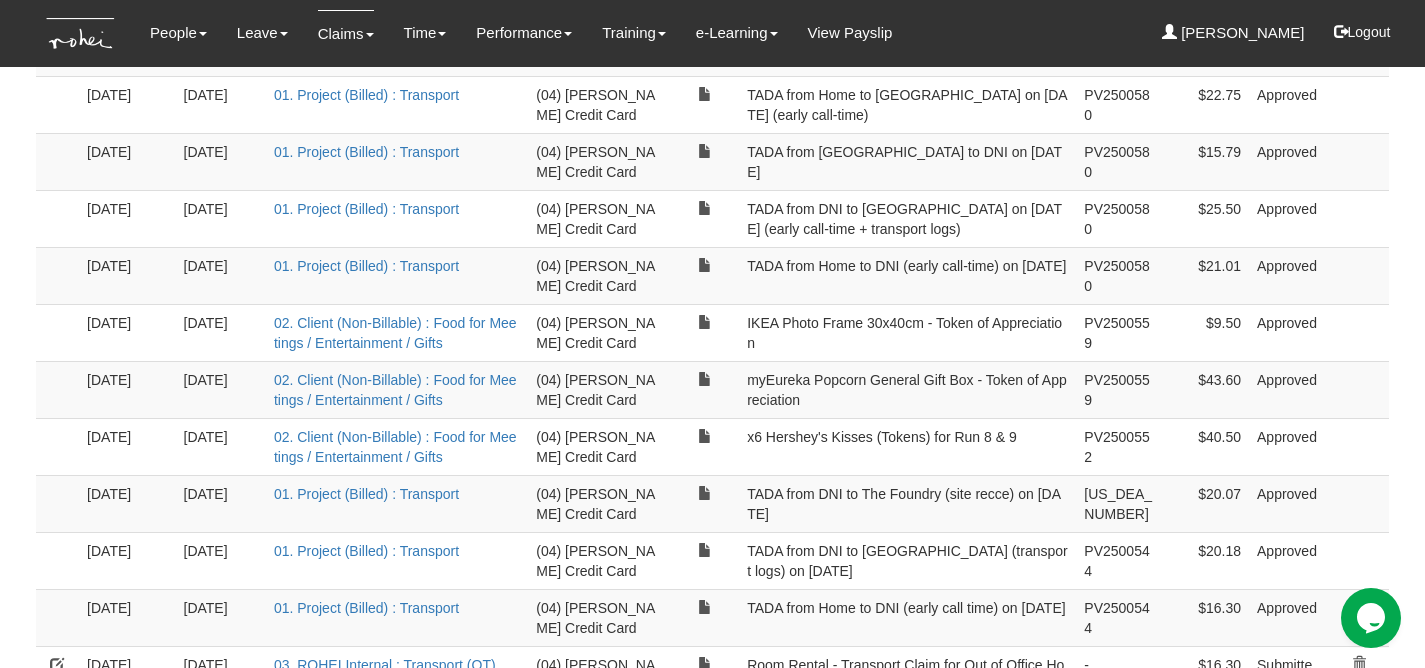 click on "TADA from Home to DNI (early call-time) on [DATE]" at bounding box center (907, 275) 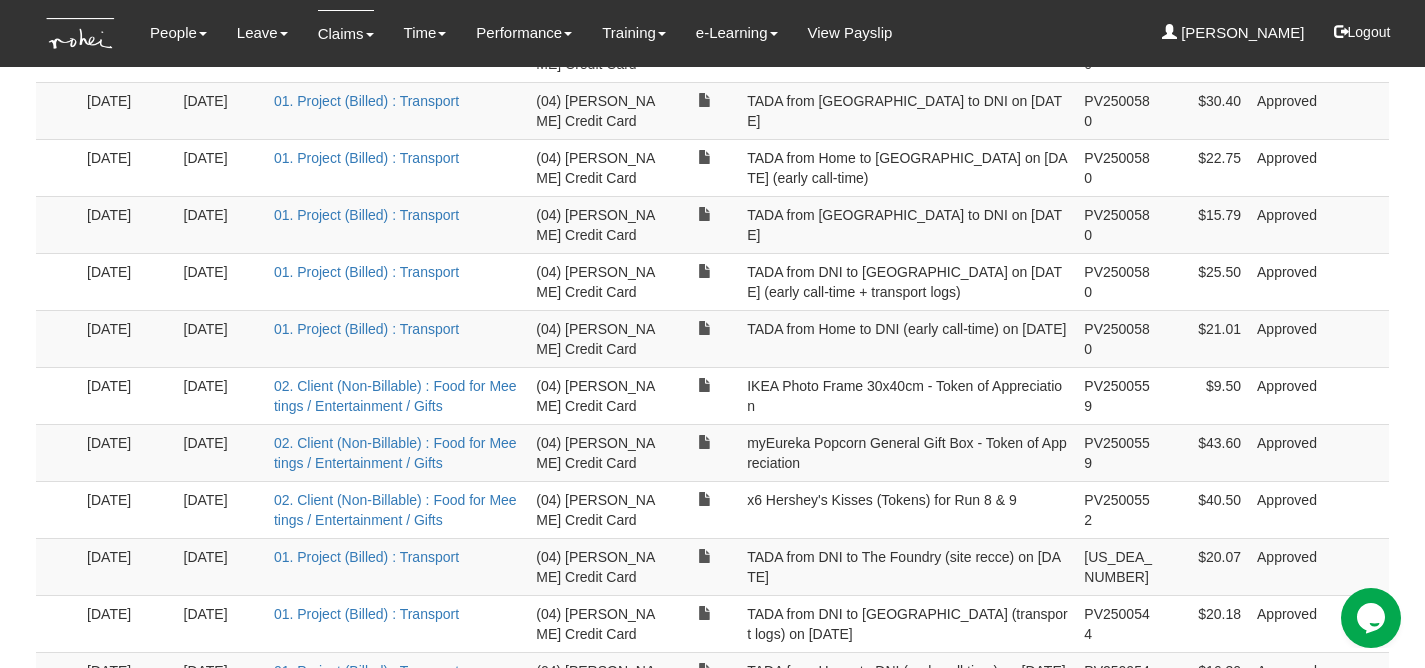 scroll, scrollTop: 996, scrollLeft: 0, axis: vertical 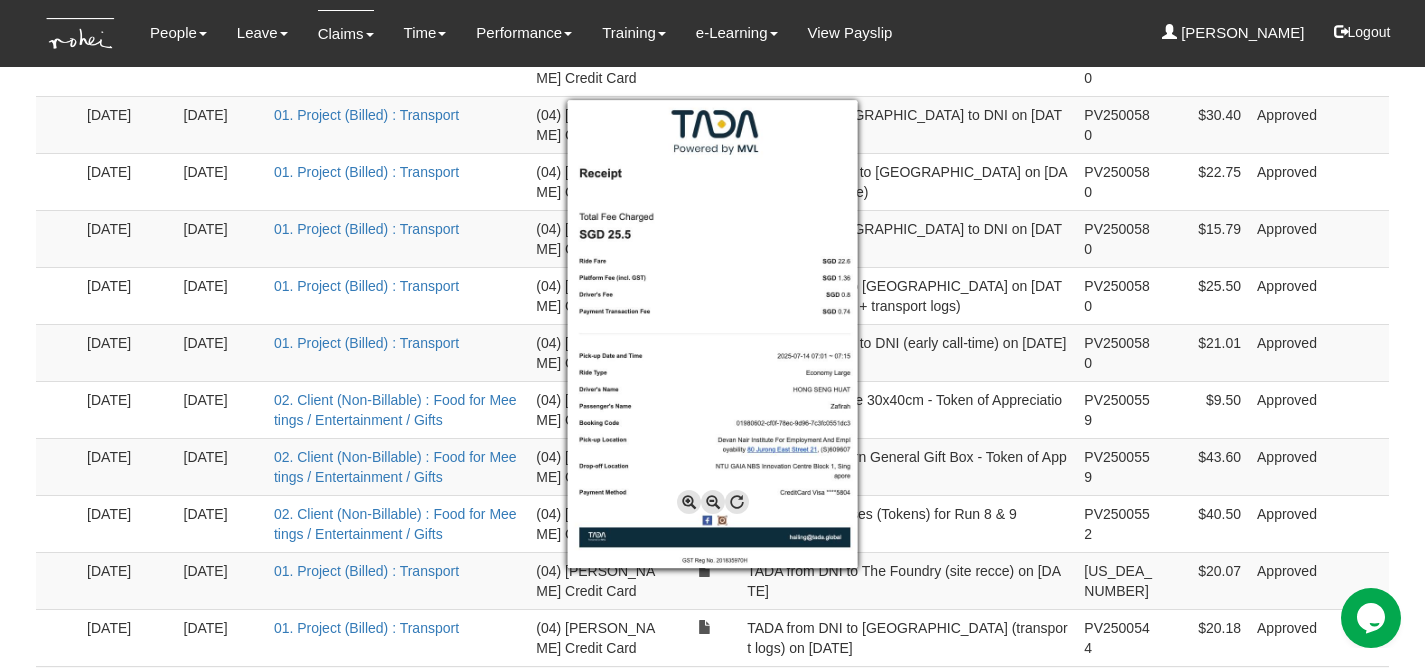 click at bounding box center [712, 334] 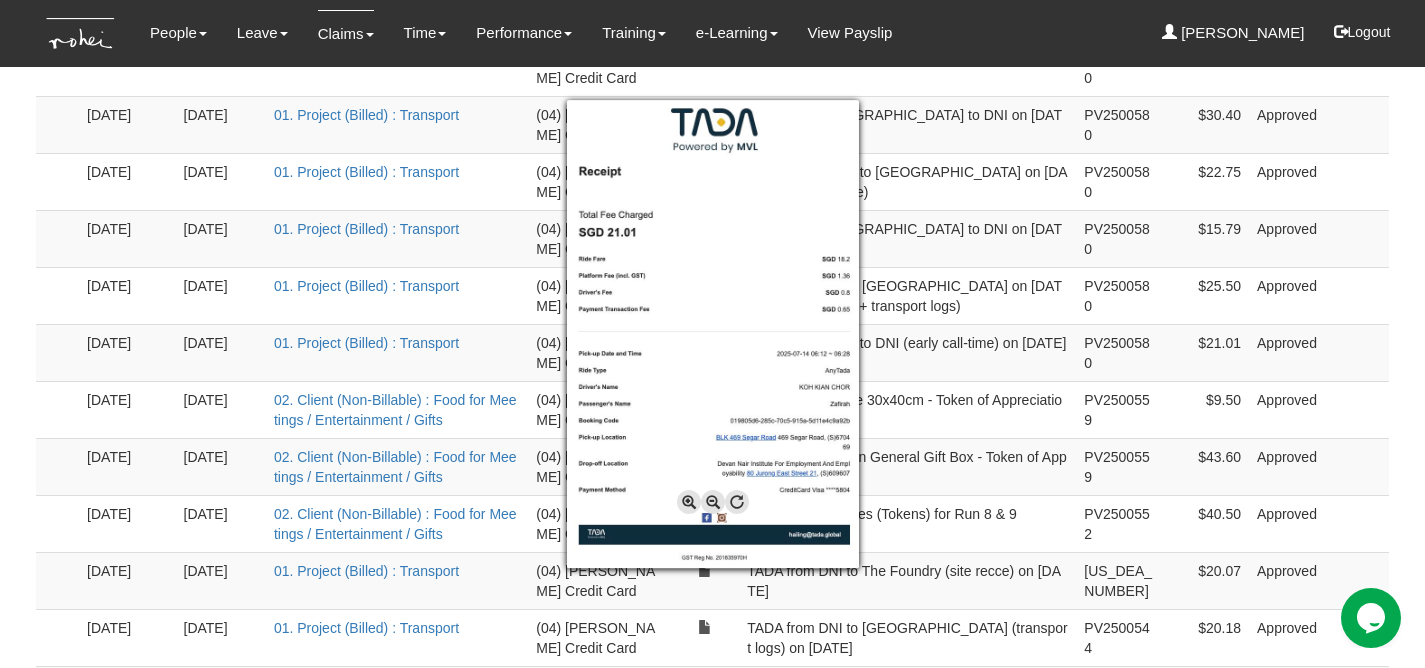click at bounding box center (712, 334) 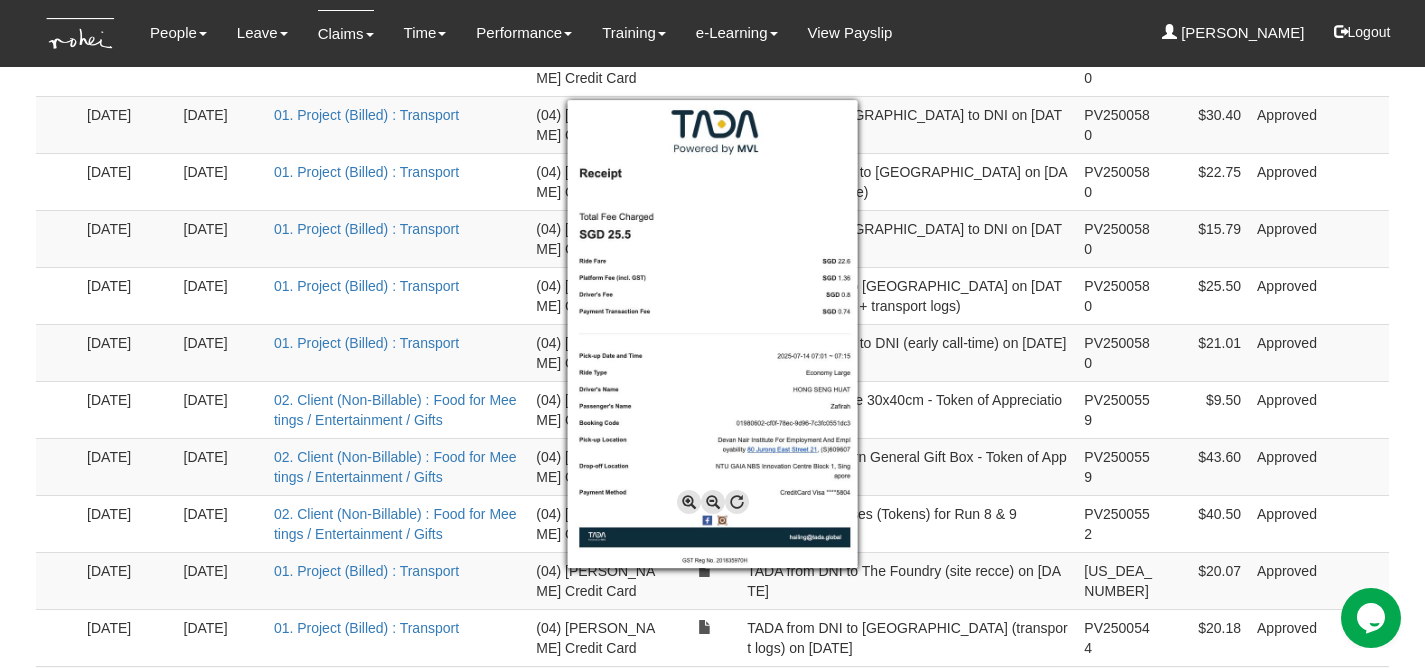 click at bounding box center [712, 334] 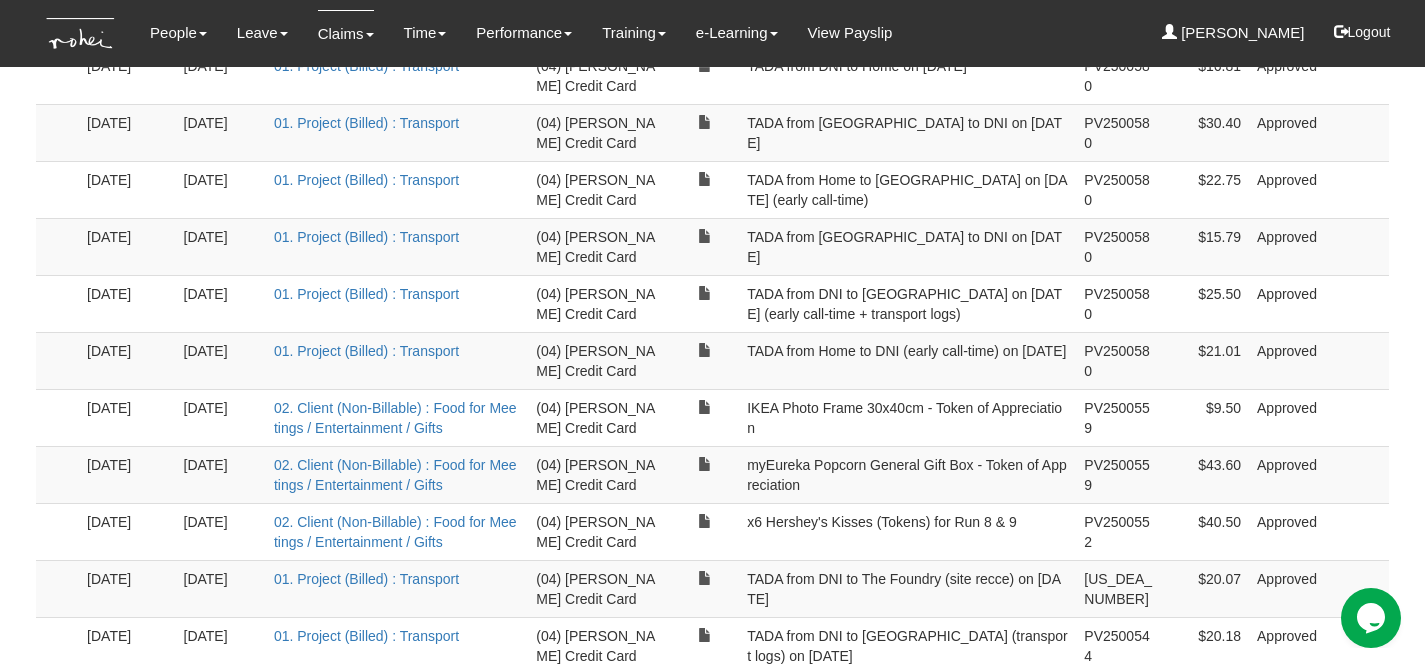 scroll, scrollTop: 987, scrollLeft: 0, axis: vertical 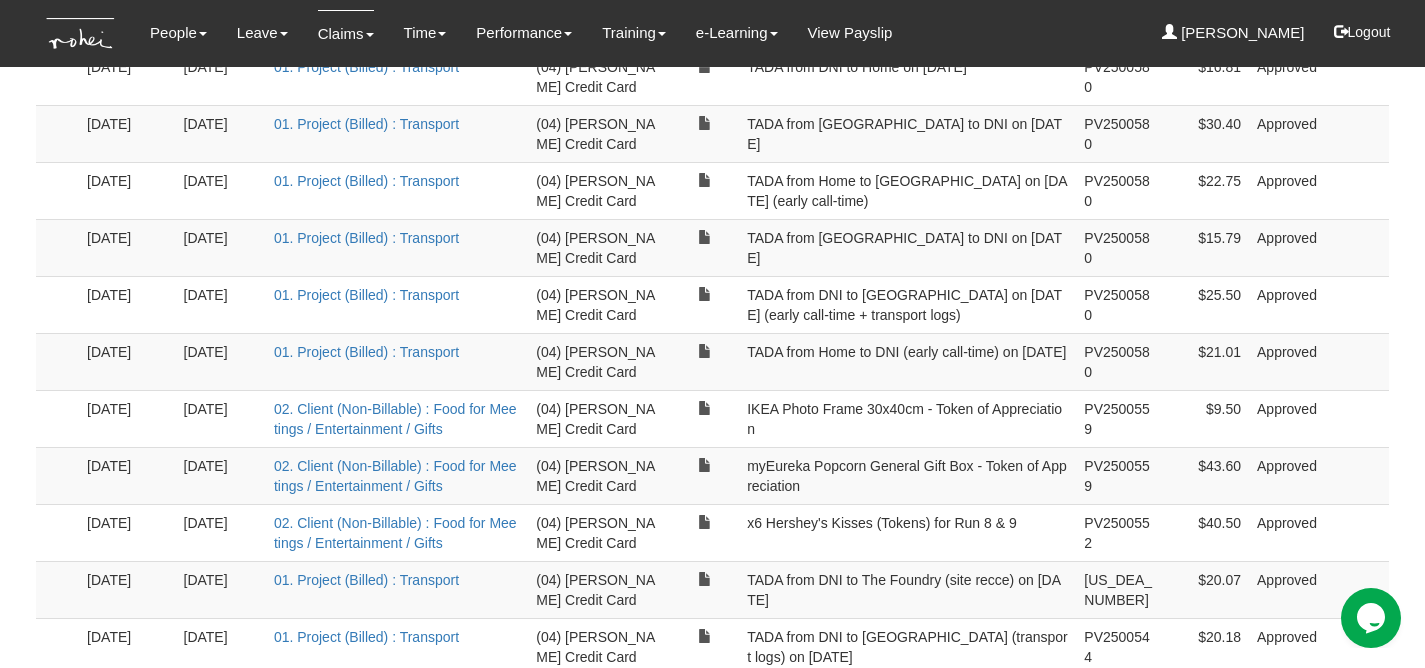 click on "TADA from [GEOGRAPHIC_DATA] to DNI on [DATE]" at bounding box center [907, 247] 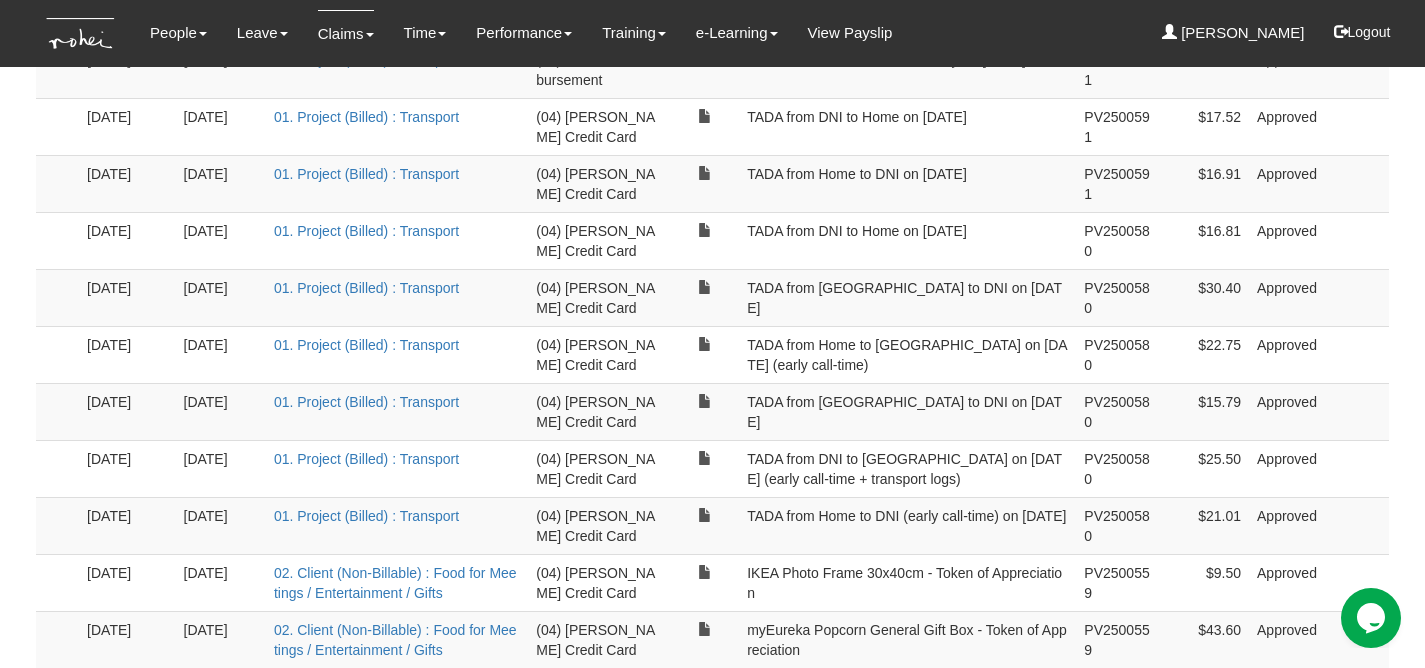 scroll, scrollTop: 816, scrollLeft: 0, axis: vertical 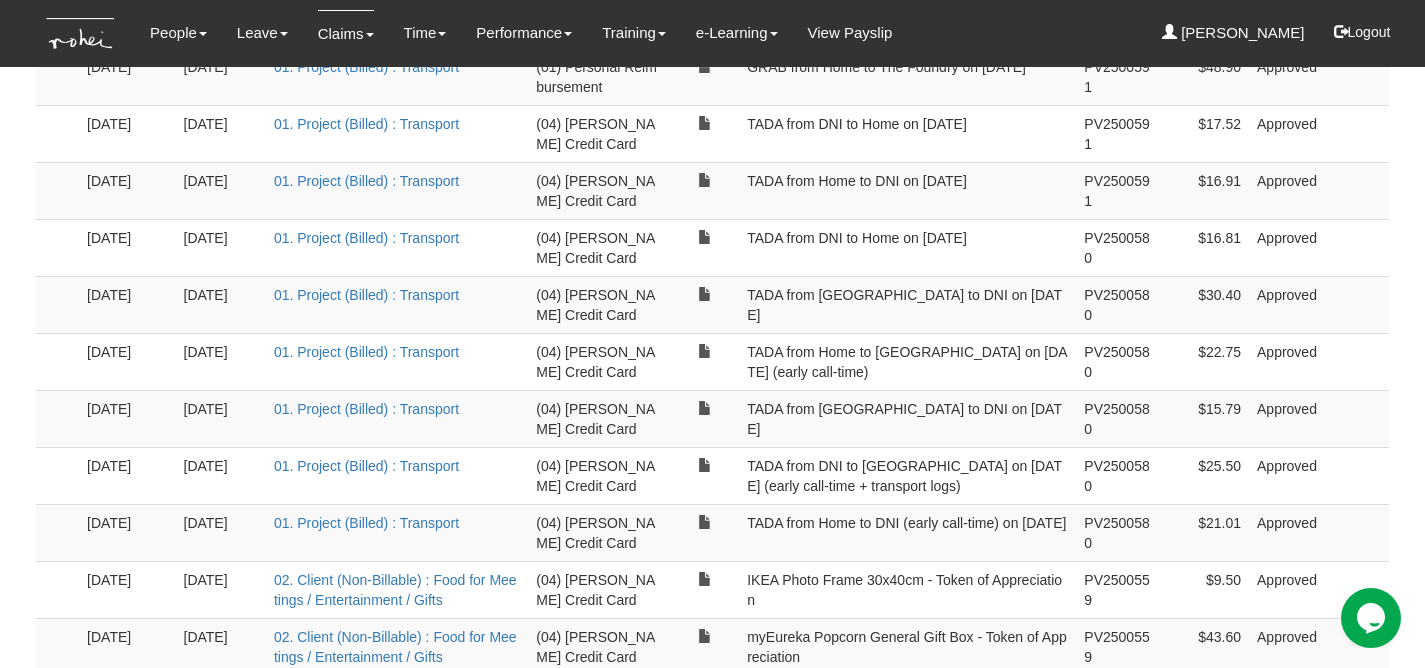 click on "TADA from DNI to Home on [DATE]" at bounding box center [907, 247] 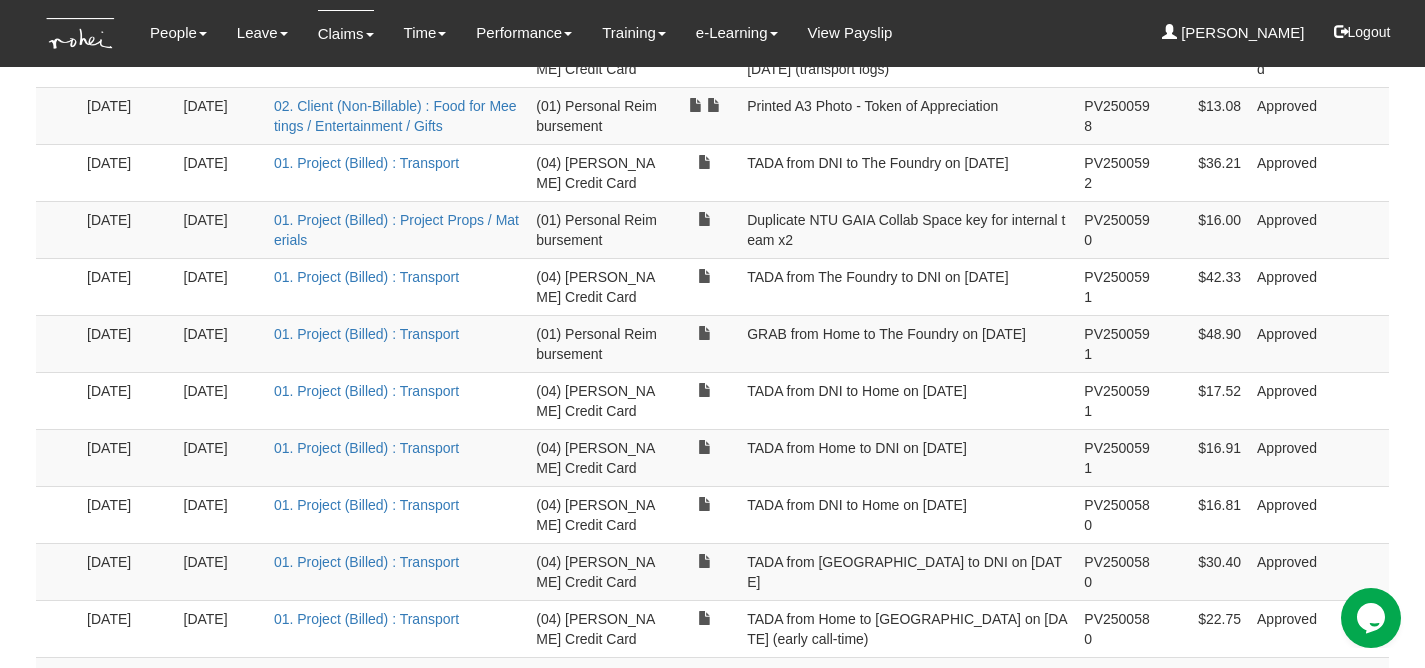 scroll, scrollTop: 552, scrollLeft: 0, axis: vertical 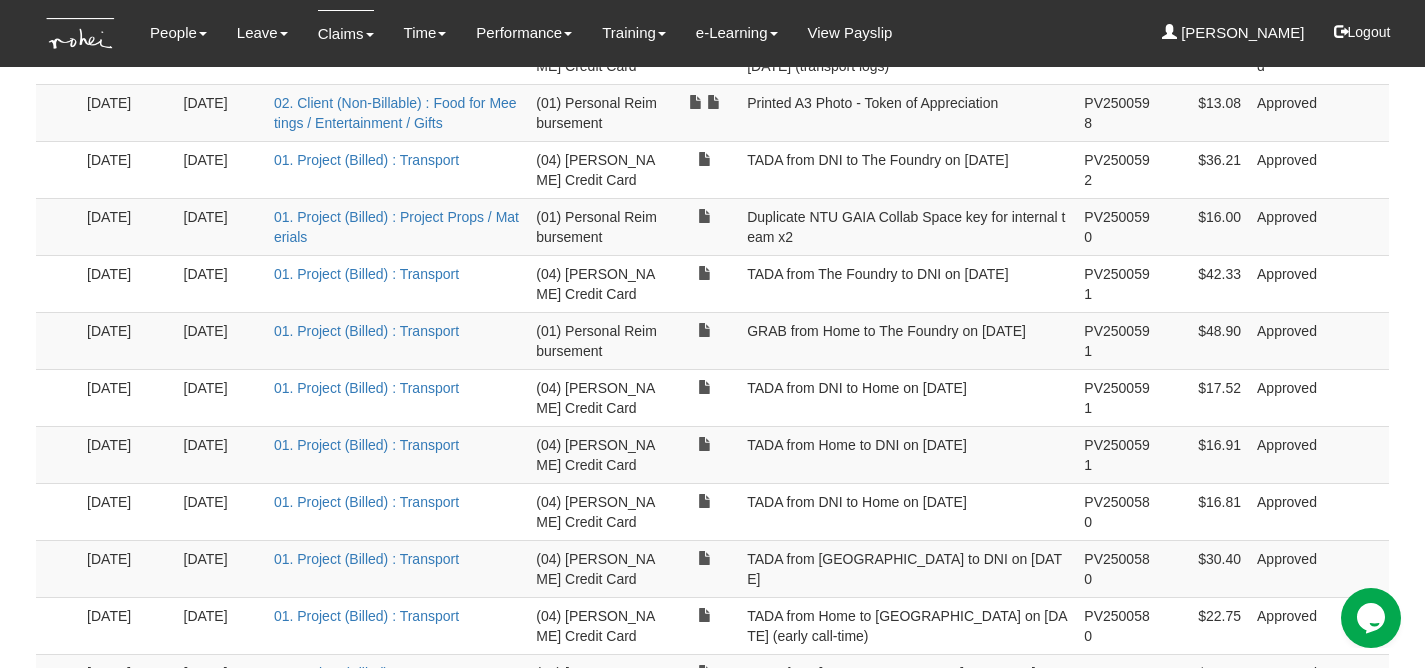 click on "TADA from Home to DNI on [DATE]" at bounding box center (907, 454) 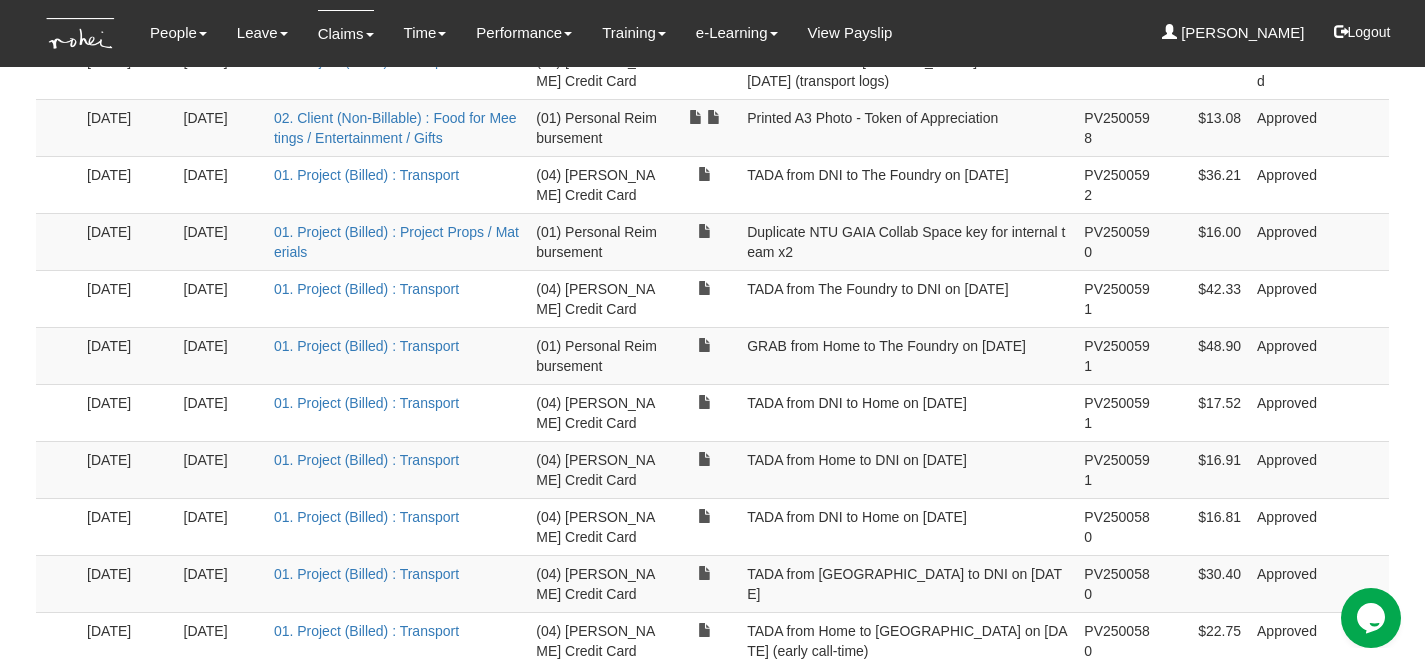 scroll, scrollTop: 535, scrollLeft: 0, axis: vertical 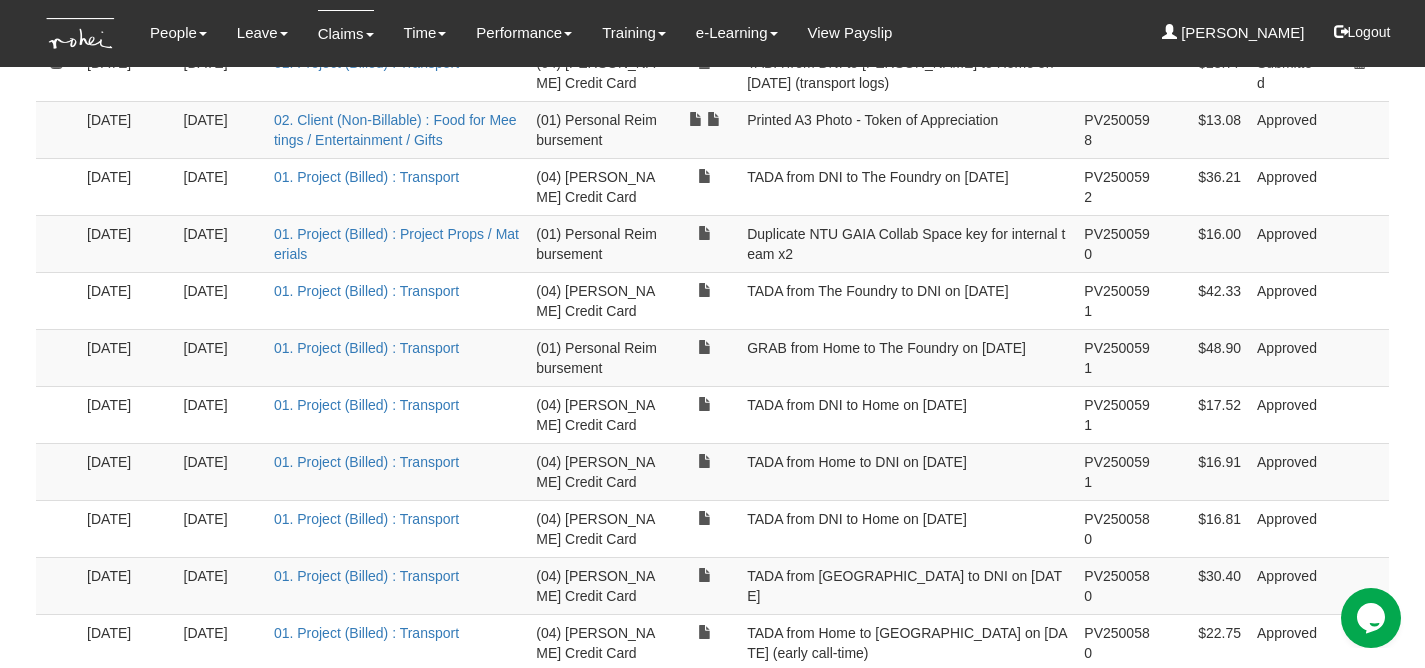 click on "TADA from The Foundry to DNI on [DATE]" at bounding box center [907, 300] 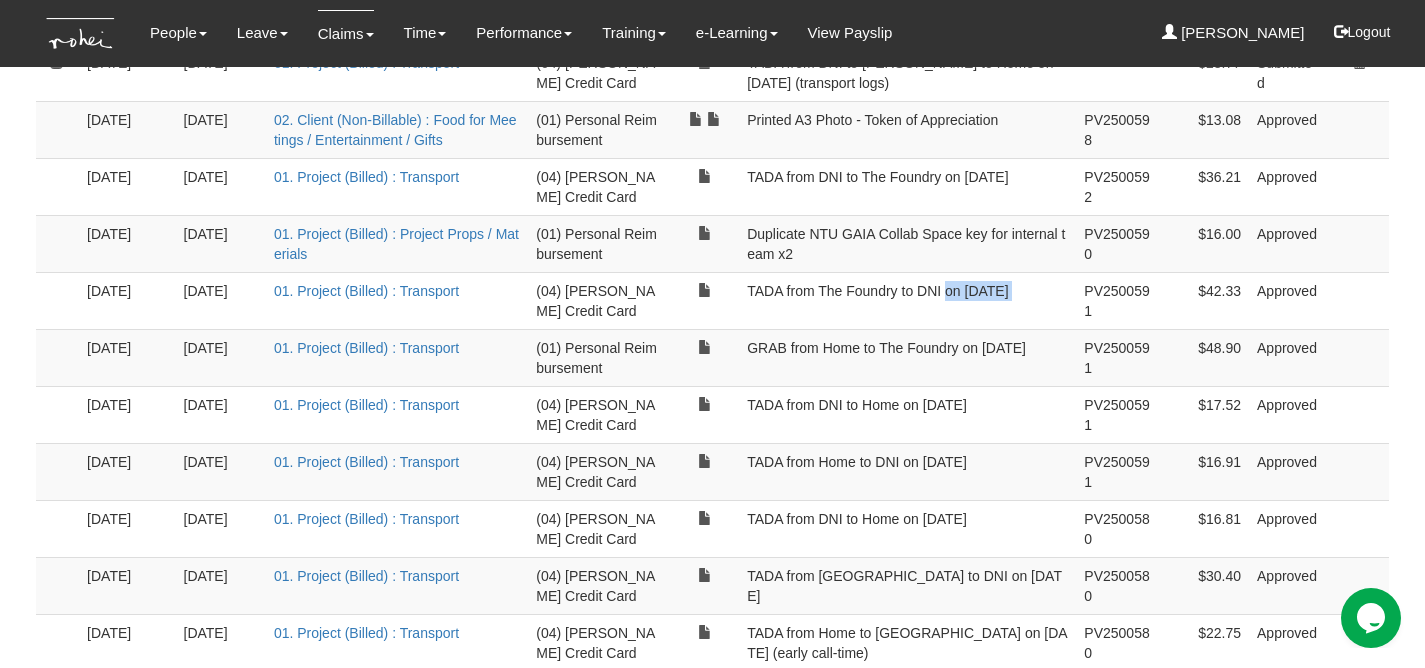 click on "TADA from The Foundry to DNI on [DATE]" at bounding box center [907, 300] 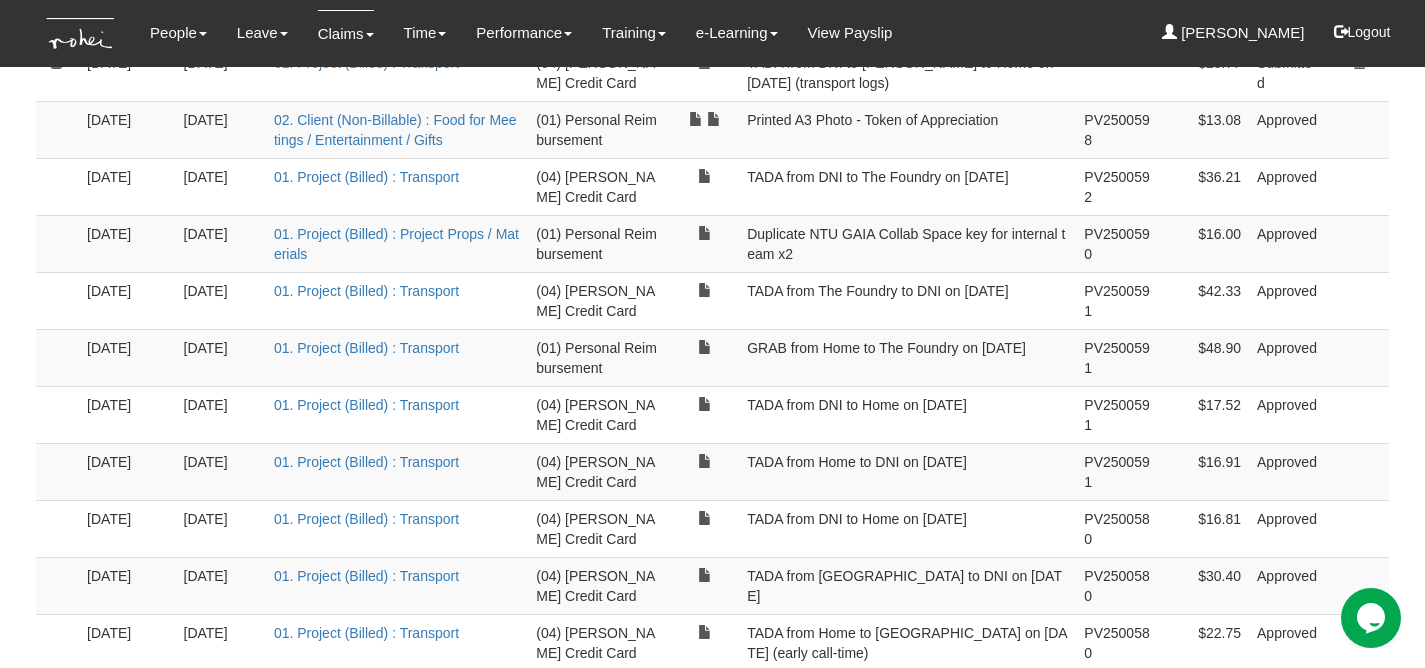 click on "TADA from The Foundry to DNI on [DATE]" at bounding box center (907, 300) 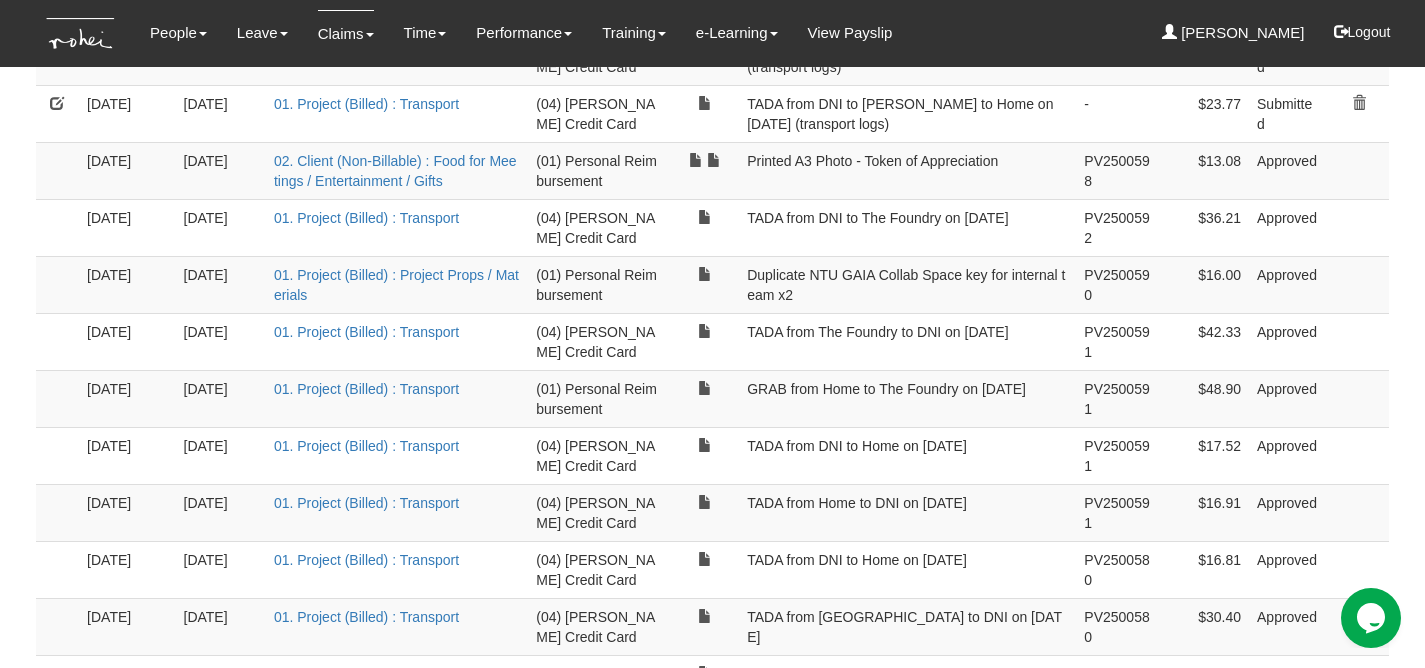 scroll, scrollTop: 490, scrollLeft: 0, axis: vertical 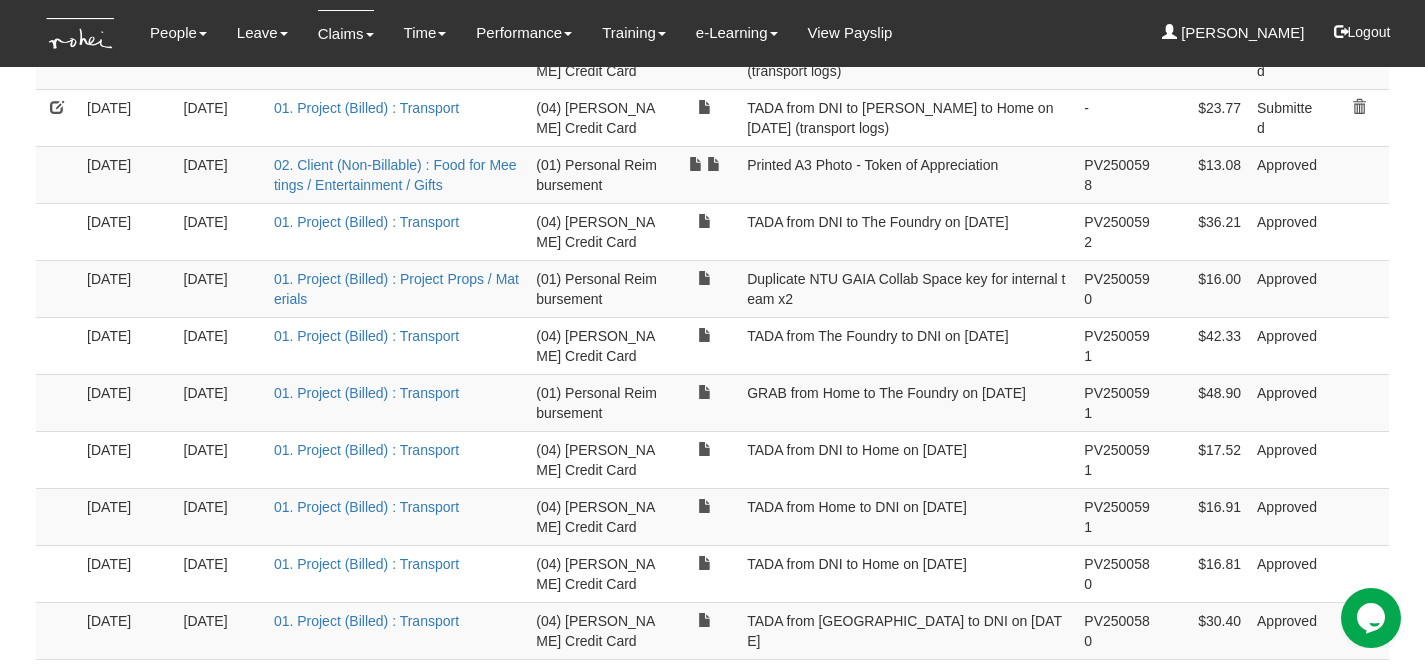click on "Duplicate NTU GAIA Collab Space key for internal team x2" at bounding box center [907, 288] 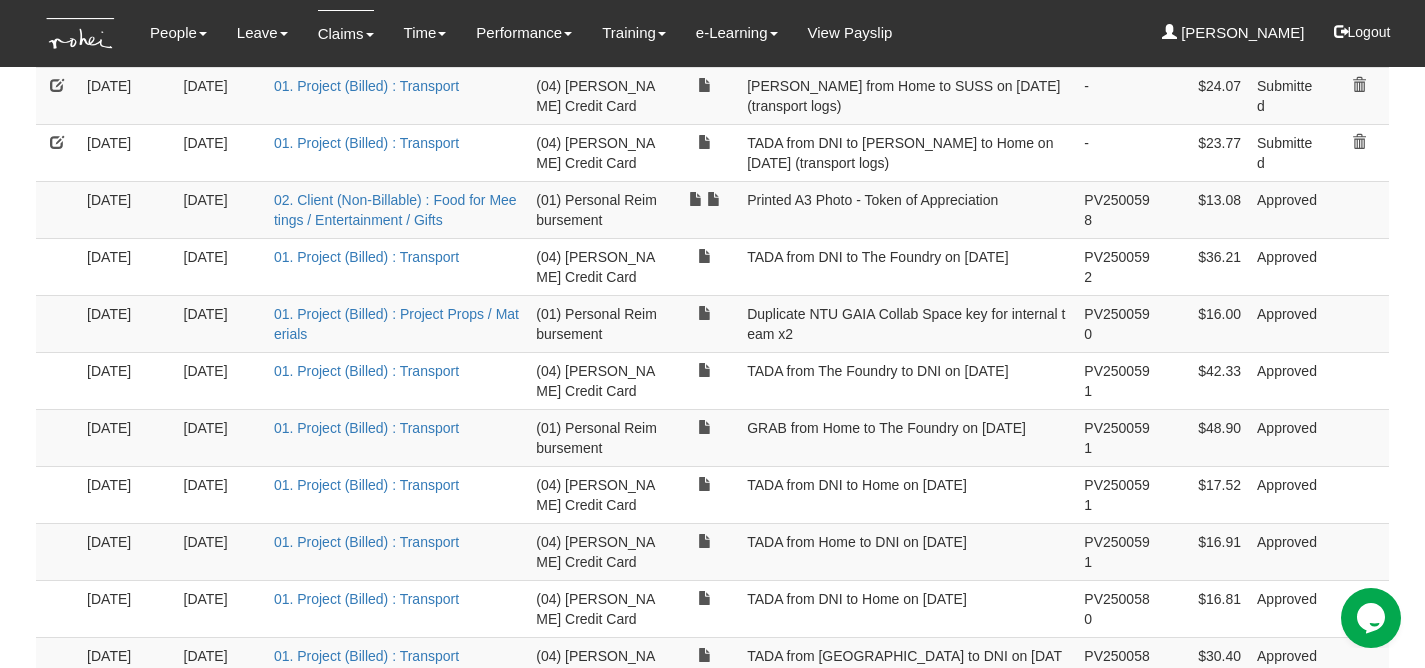 scroll, scrollTop: 450, scrollLeft: 0, axis: vertical 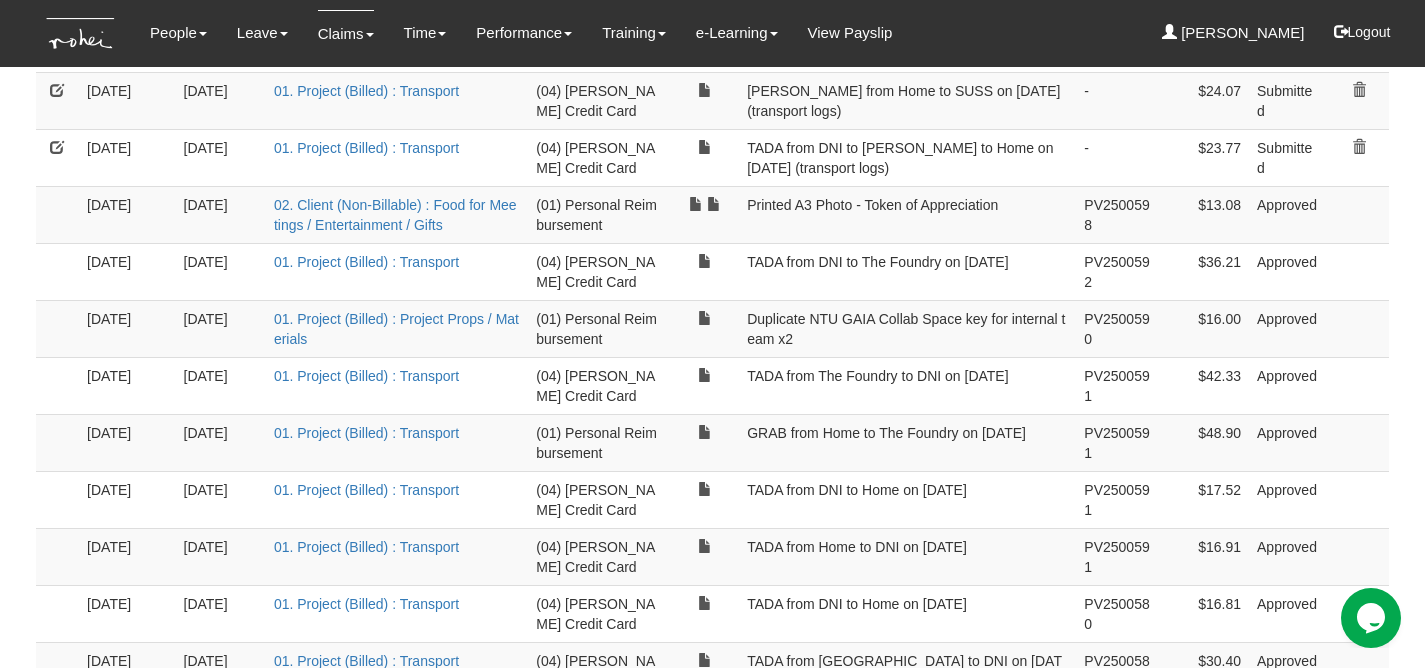 click on "TADA from DNI to The Foundry on [DATE]" at bounding box center (907, 271) 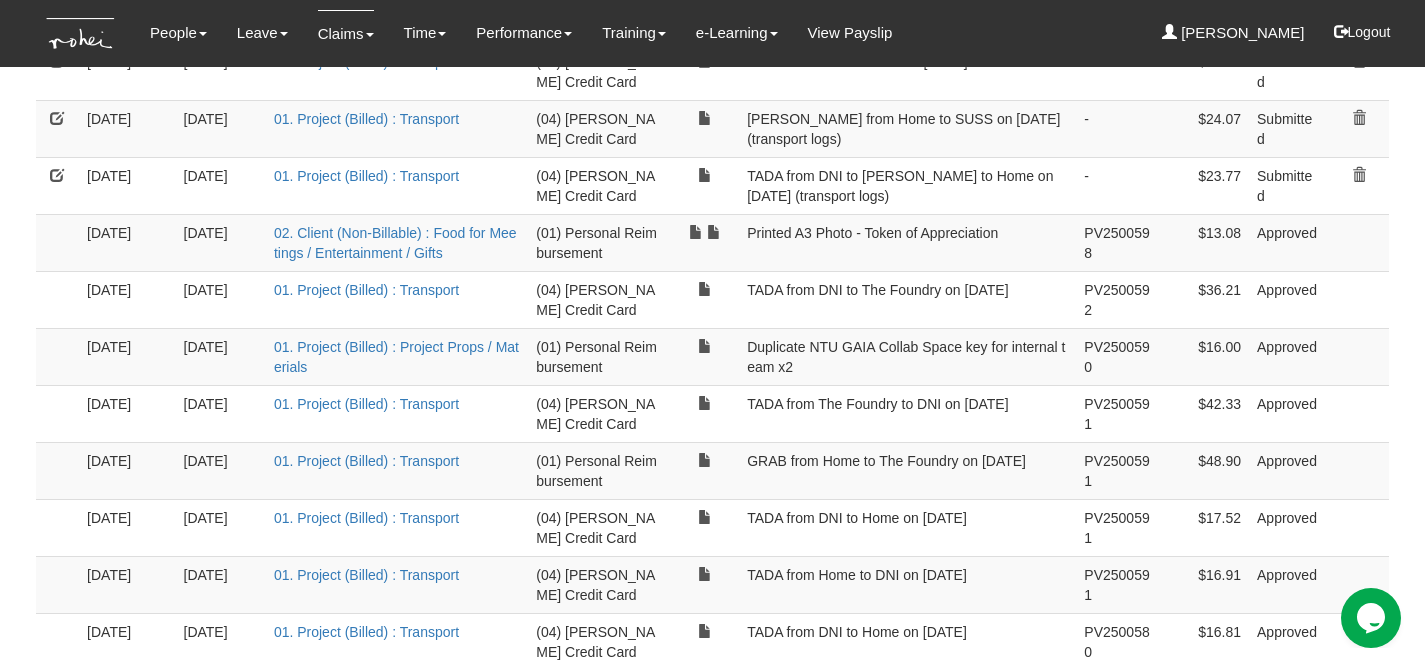 scroll, scrollTop: 412, scrollLeft: 0, axis: vertical 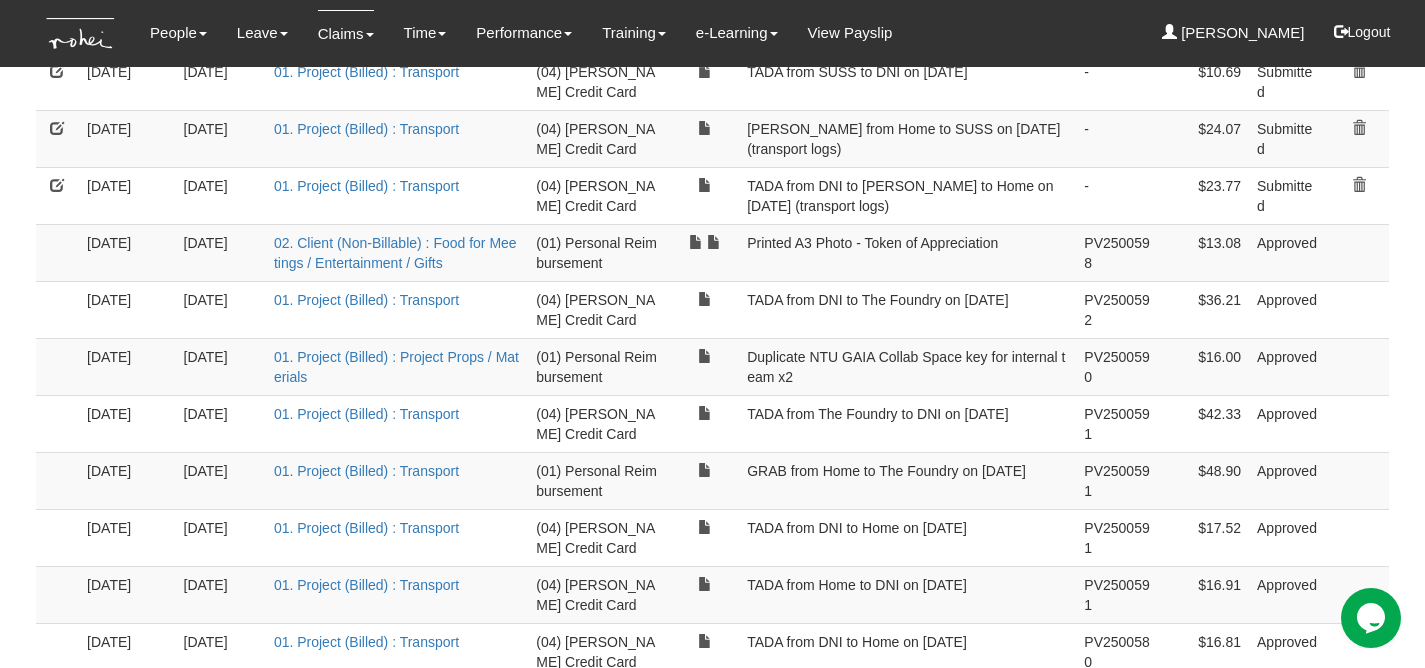 click on "TADA from DNI to The Foundry on [DATE]" at bounding box center [907, 309] 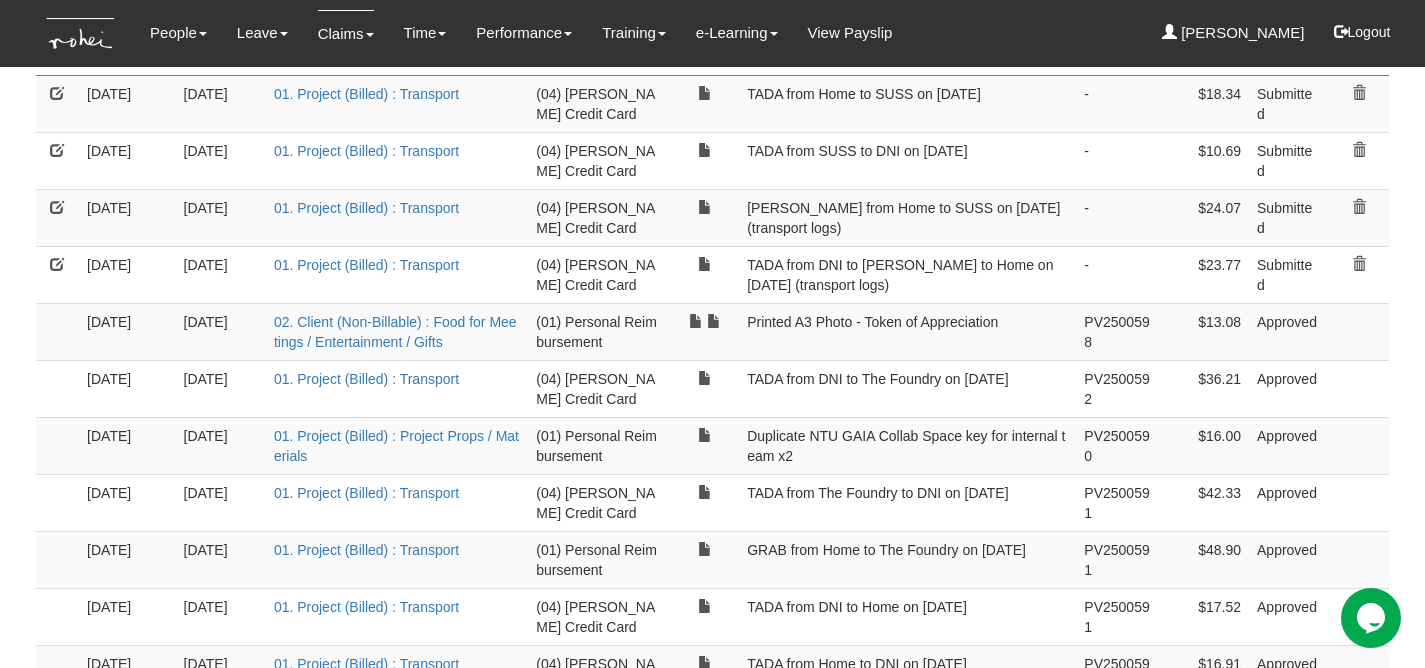 click on "TADA from DNI to [PERSON_NAME] to Home on [DATE] (transport logs)" at bounding box center [907, 274] 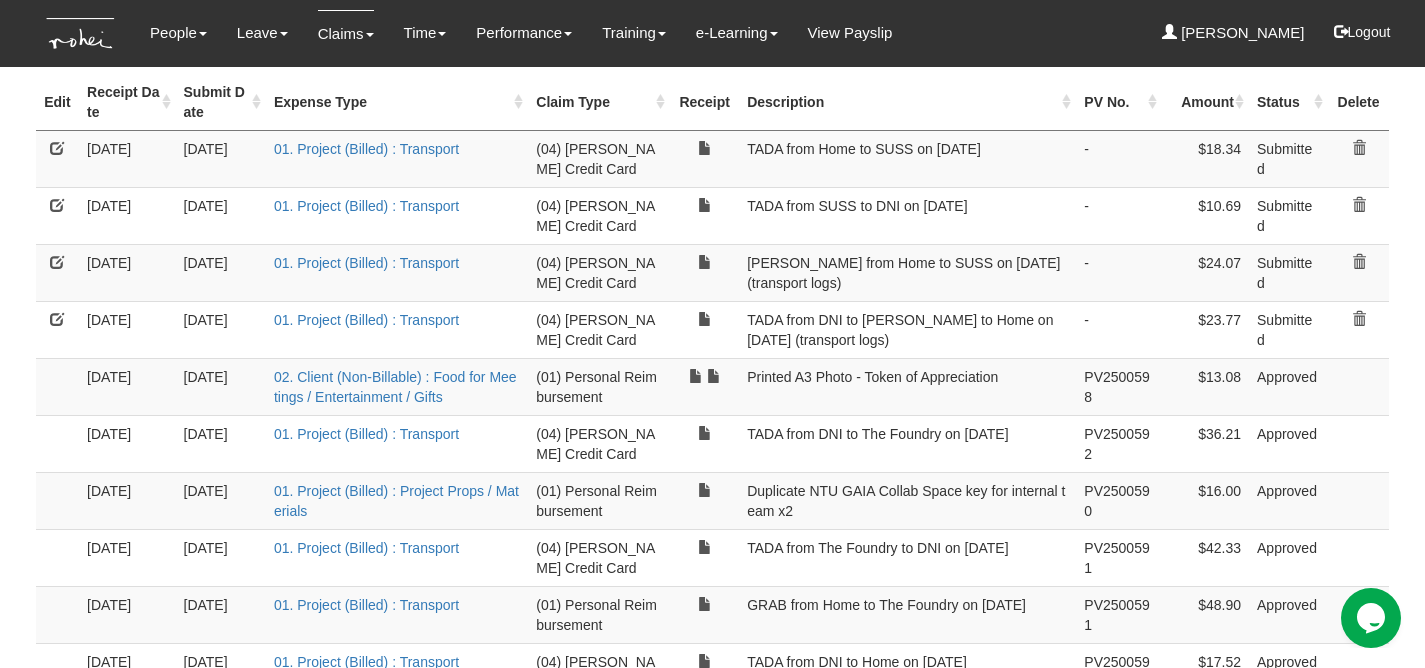 scroll, scrollTop: 277, scrollLeft: 0, axis: vertical 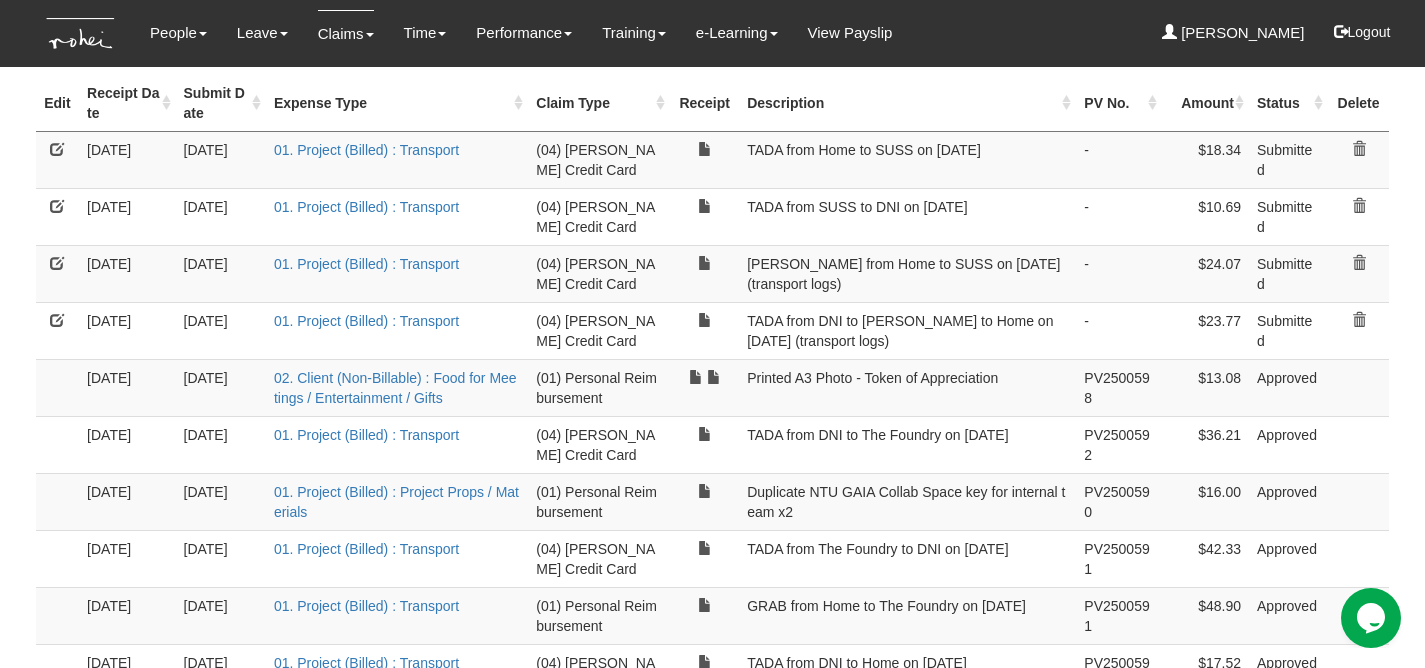 click on "TADA from DNI to [PERSON_NAME] to Home on [DATE] (transport logs)" at bounding box center (907, 330) 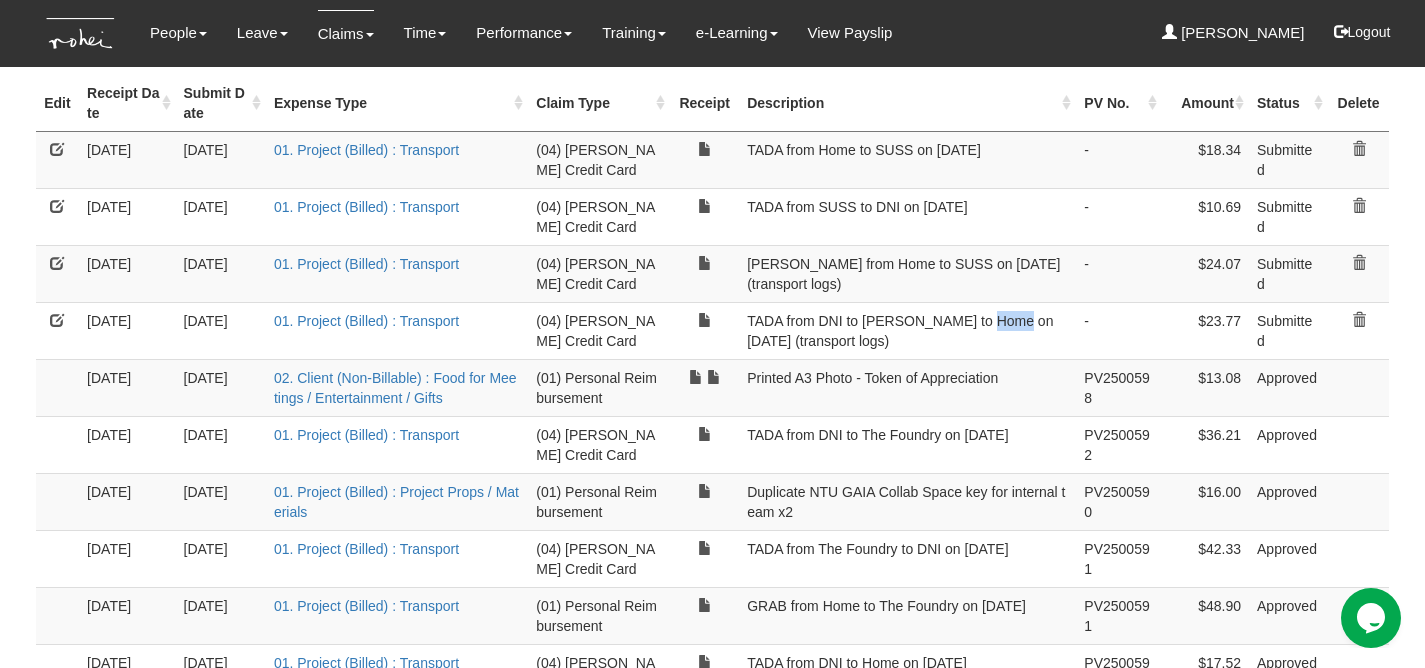 click on "TADA from DNI to [PERSON_NAME] to Home on [DATE] (transport logs)" at bounding box center [907, 330] 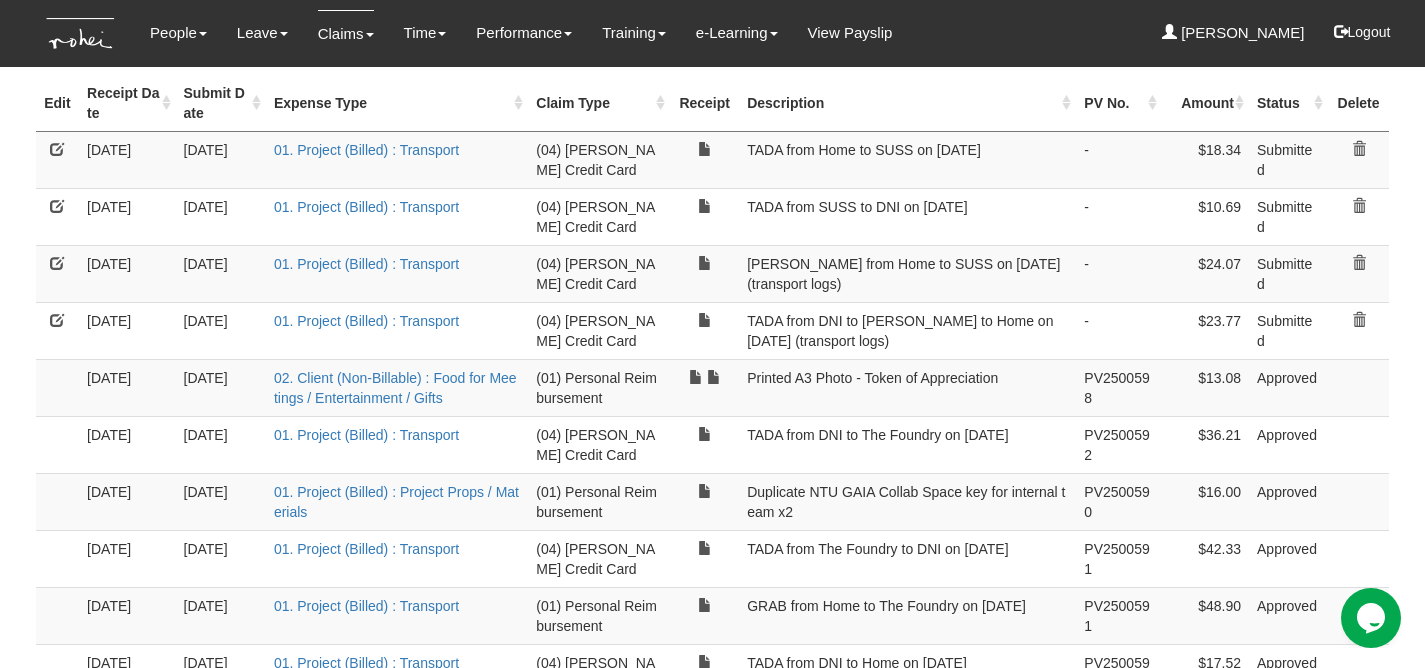 click on "TADA from DNI to [PERSON_NAME] to Home on [DATE] (transport logs)" at bounding box center [907, 330] 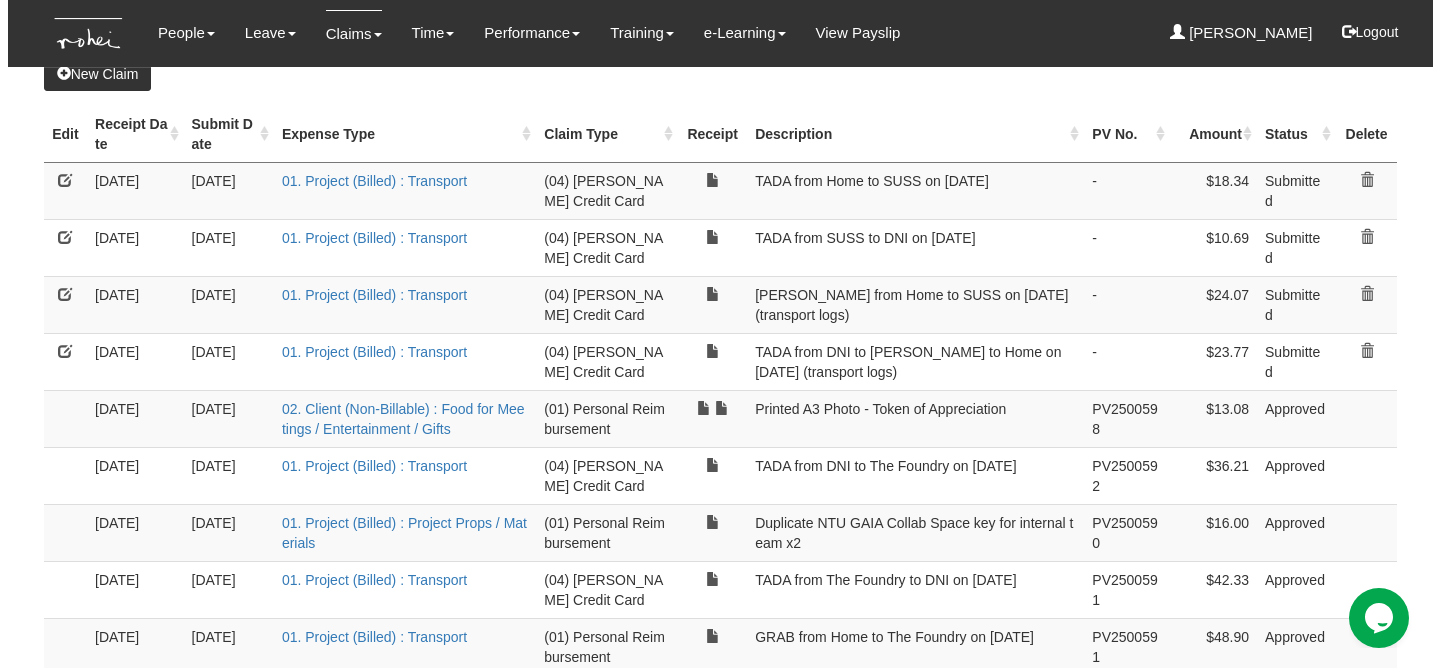 scroll, scrollTop: 245, scrollLeft: 0, axis: vertical 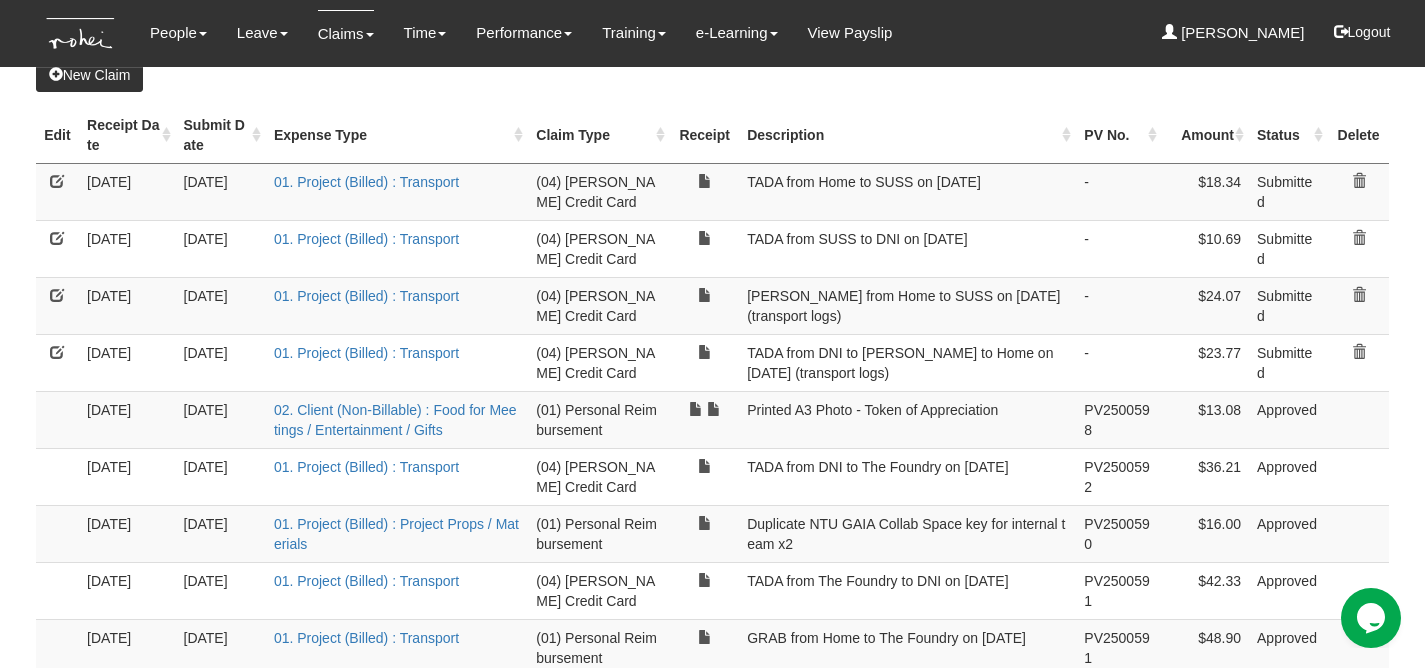 click on "TADA from Home to SUSS on [DATE]" at bounding box center (907, 191) 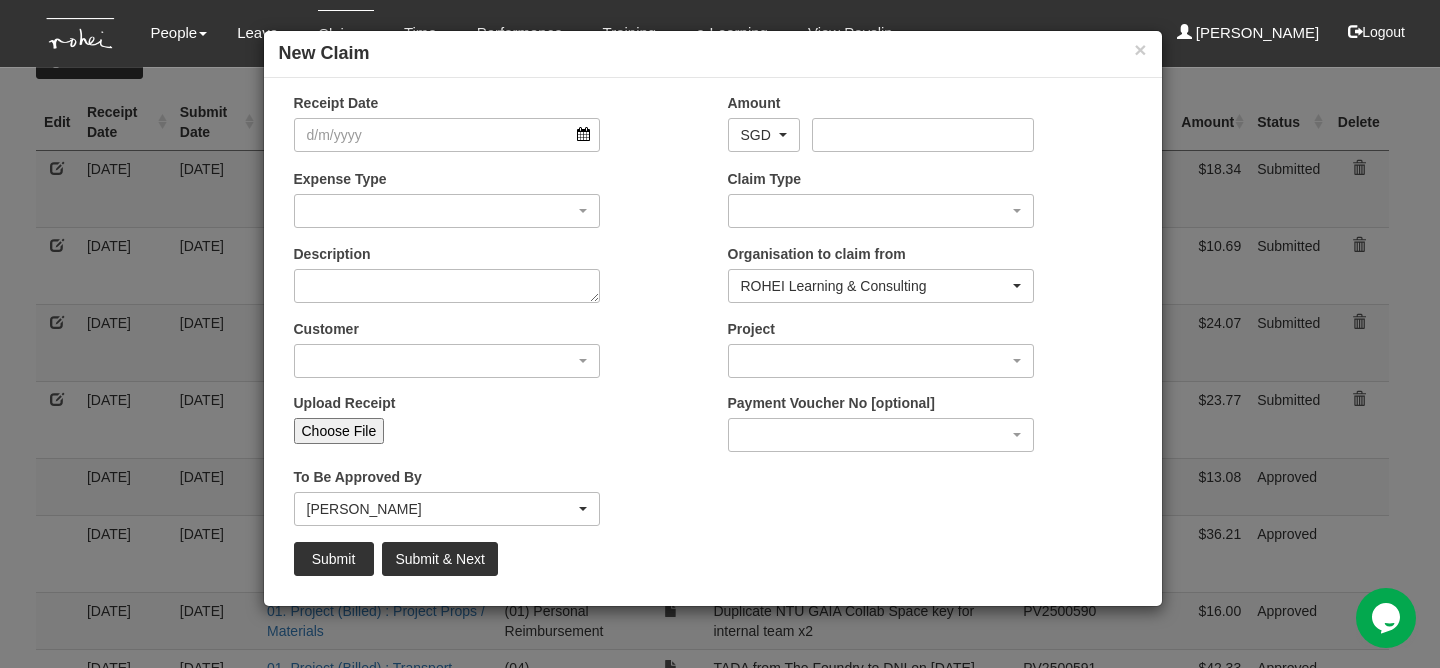 click on "Receipt Date" at bounding box center (447, 122) 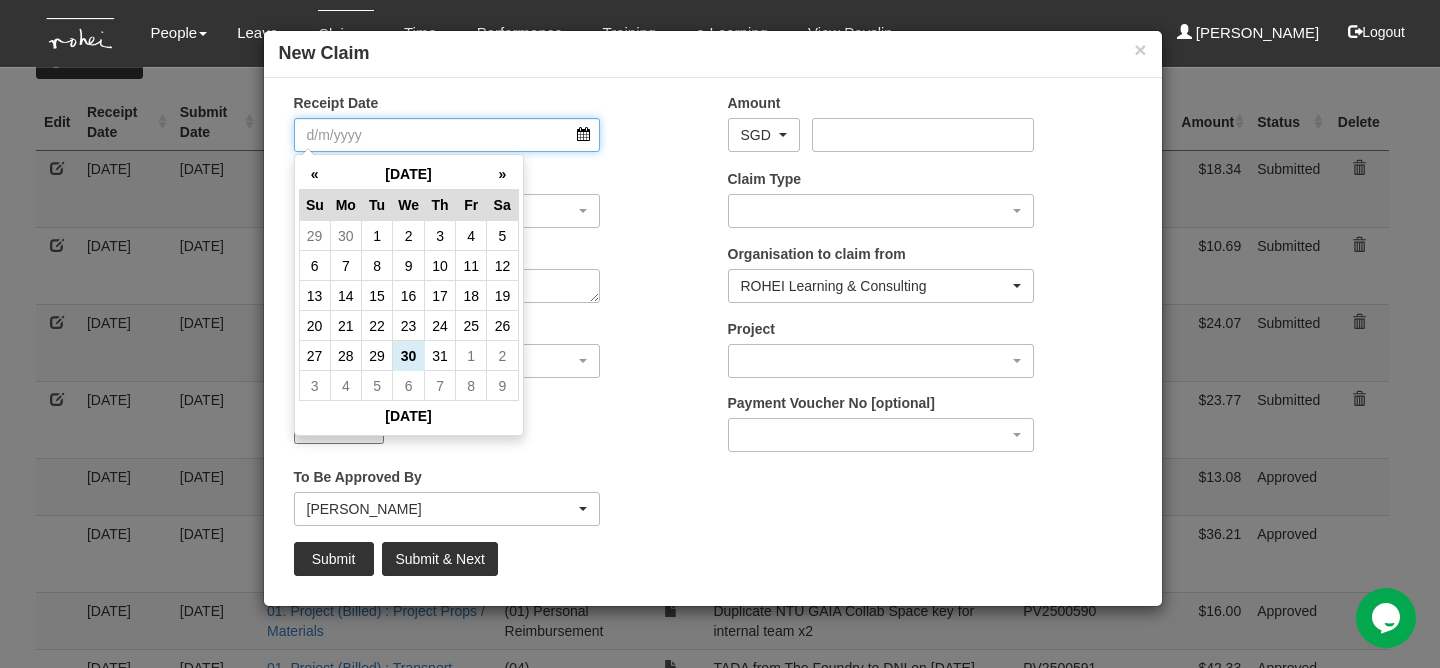 click on "Receipt Date" at bounding box center [447, 135] 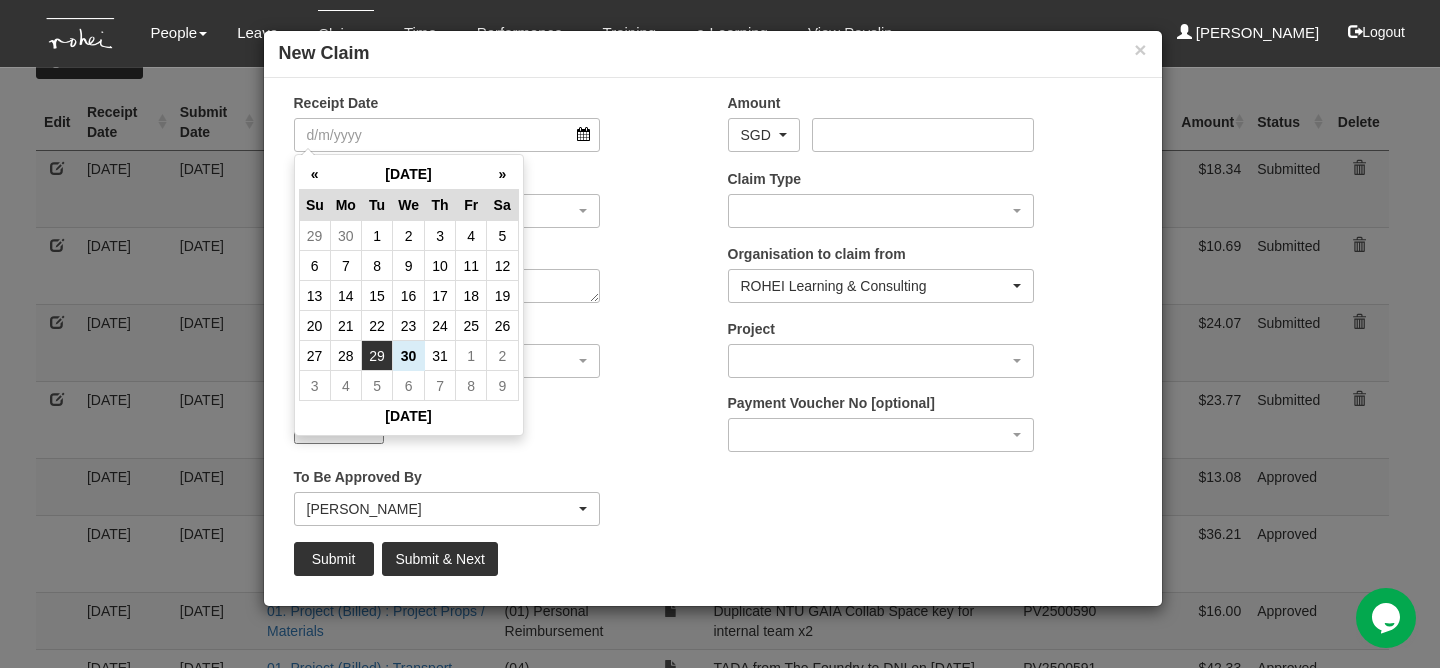 click on "29" at bounding box center (377, 356) 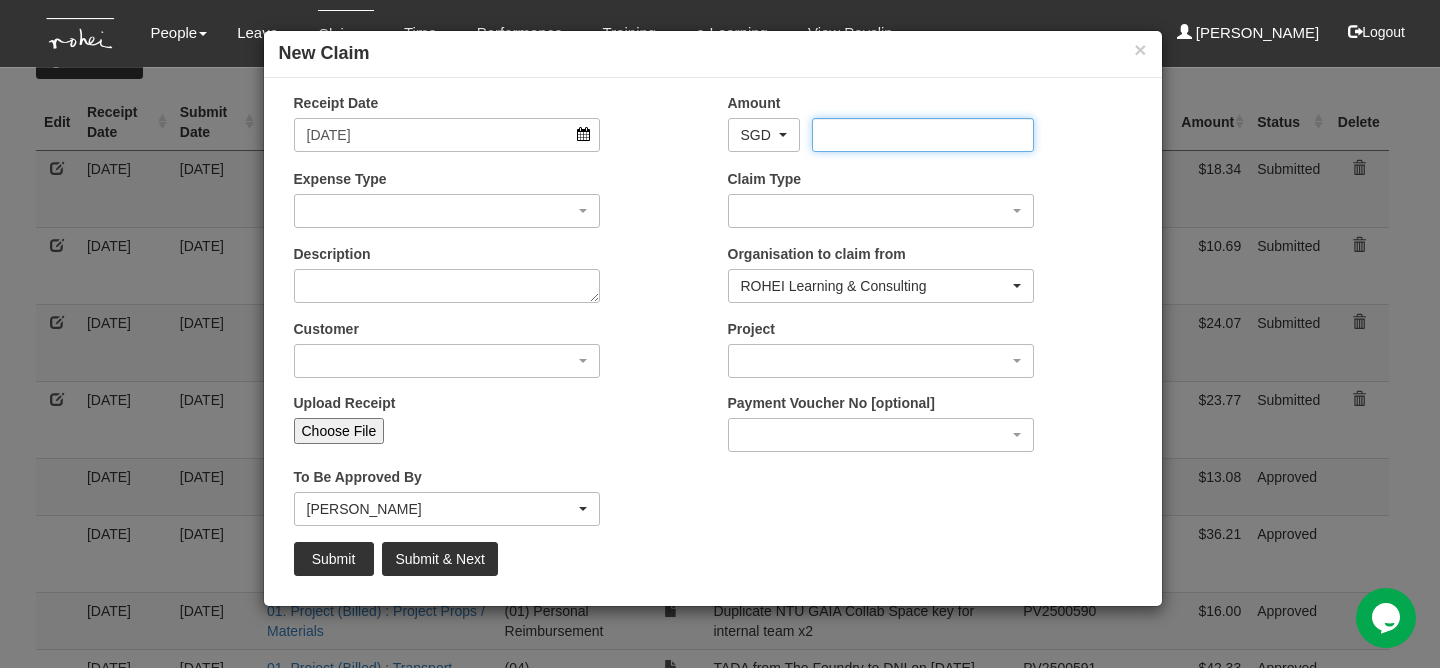 click on "Amount" at bounding box center (923, 135) 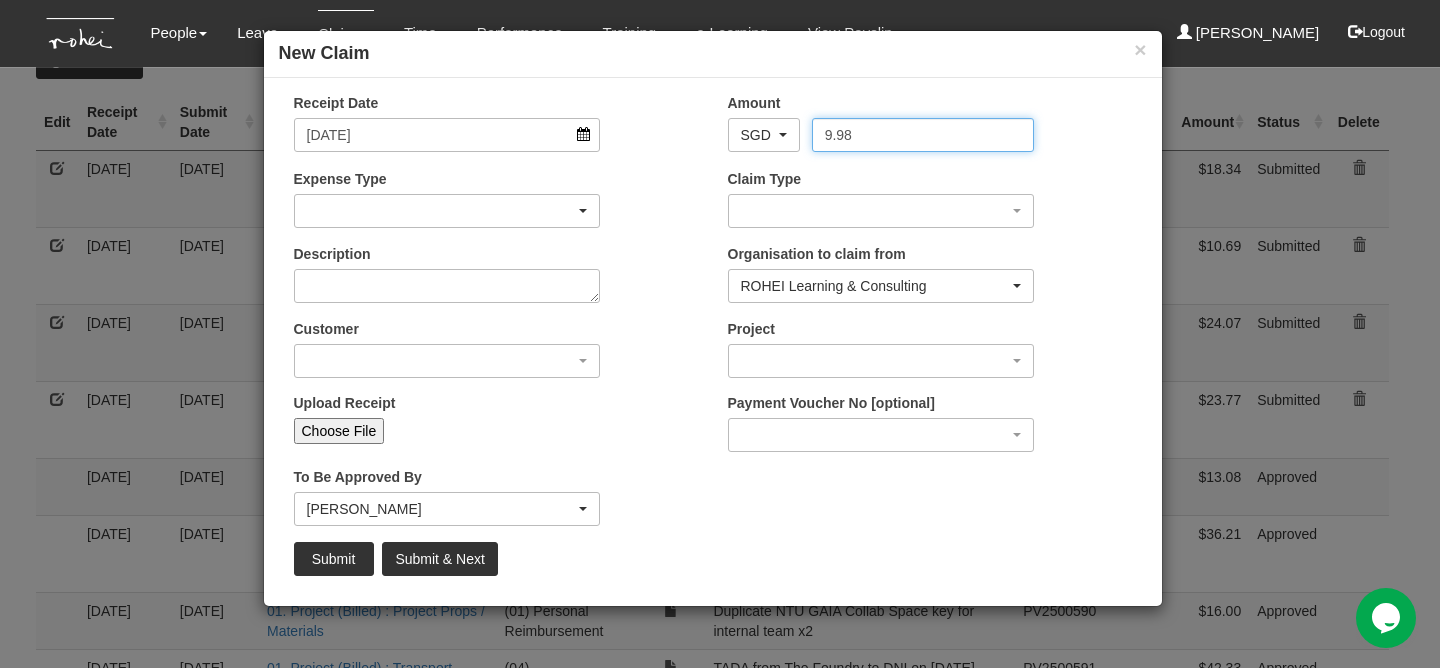 type on "9.98" 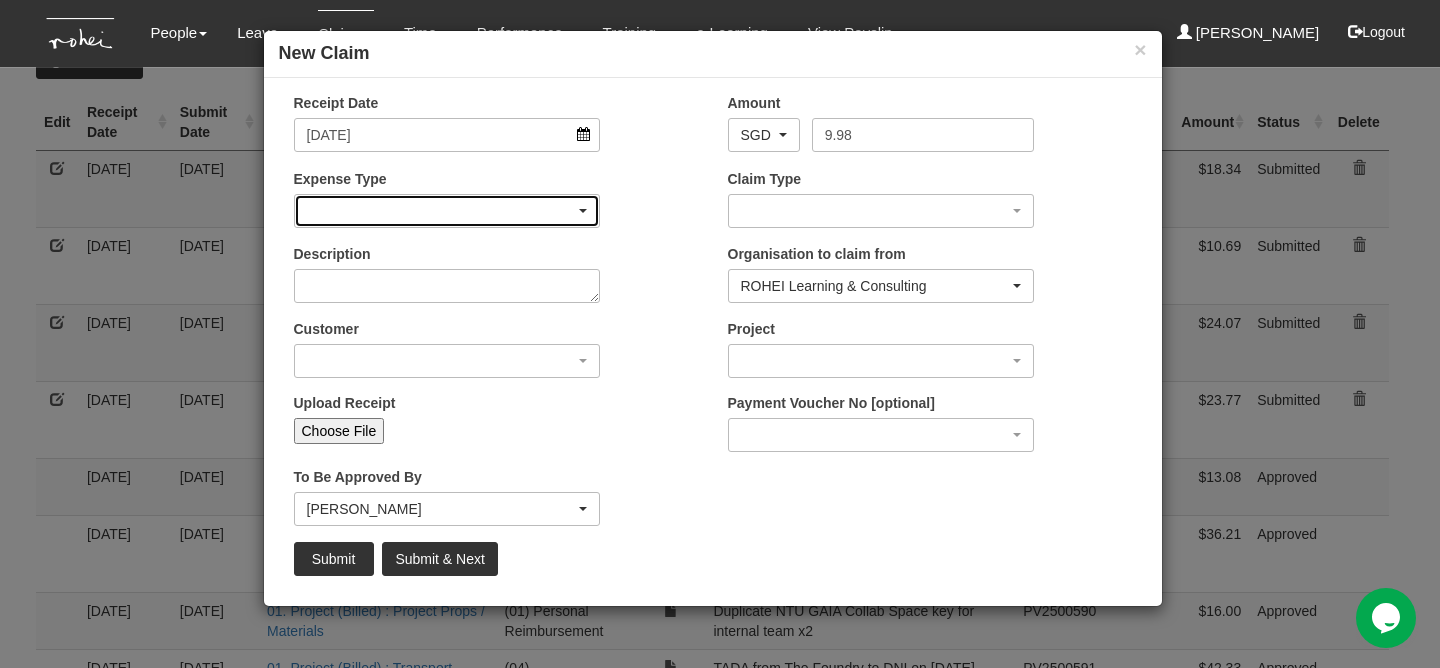 click at bounding box center [447, 211] 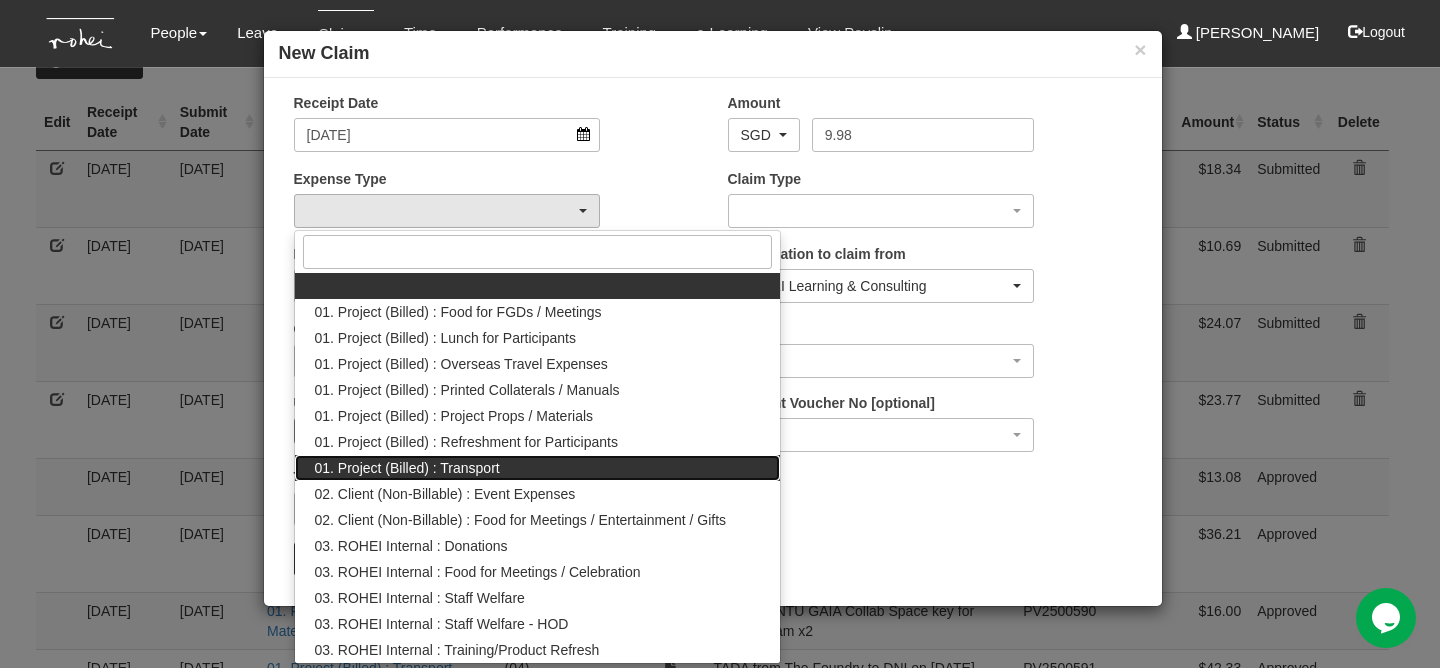 click on "01. Project (Billed) : Transport" at bounding box center (407, 468) 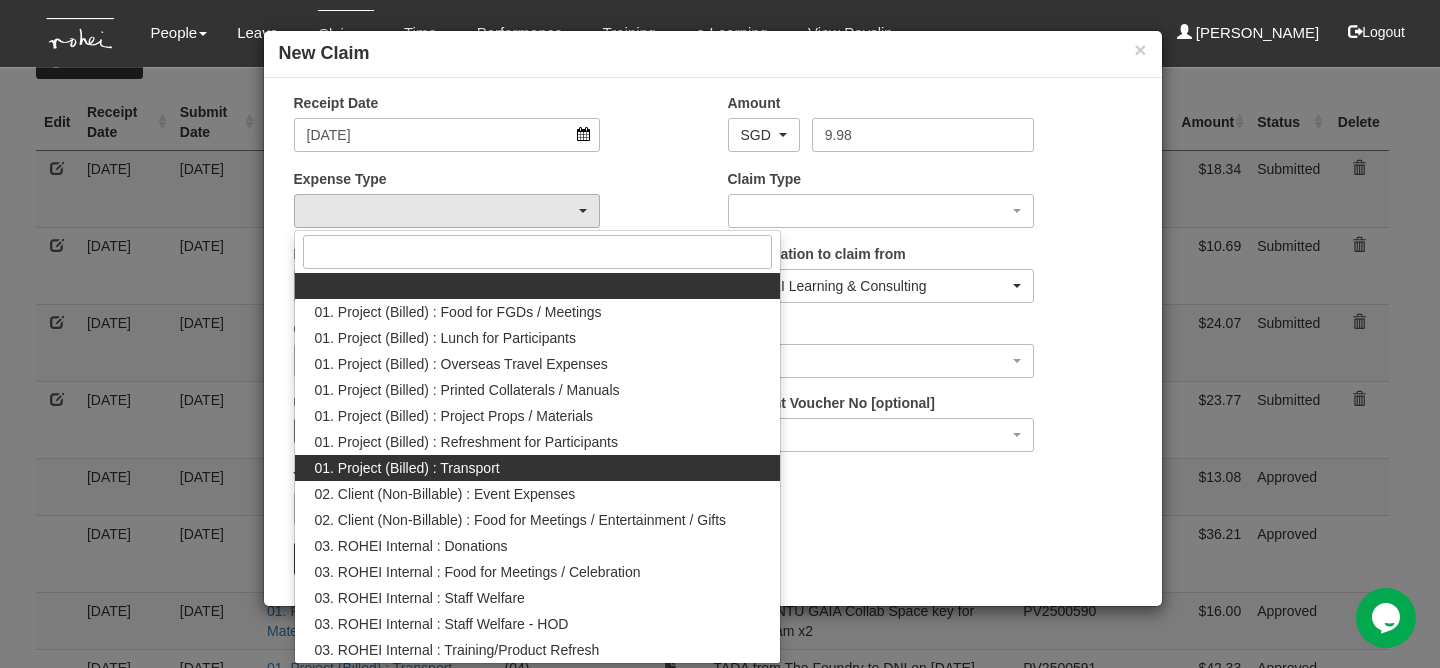 select on "135" 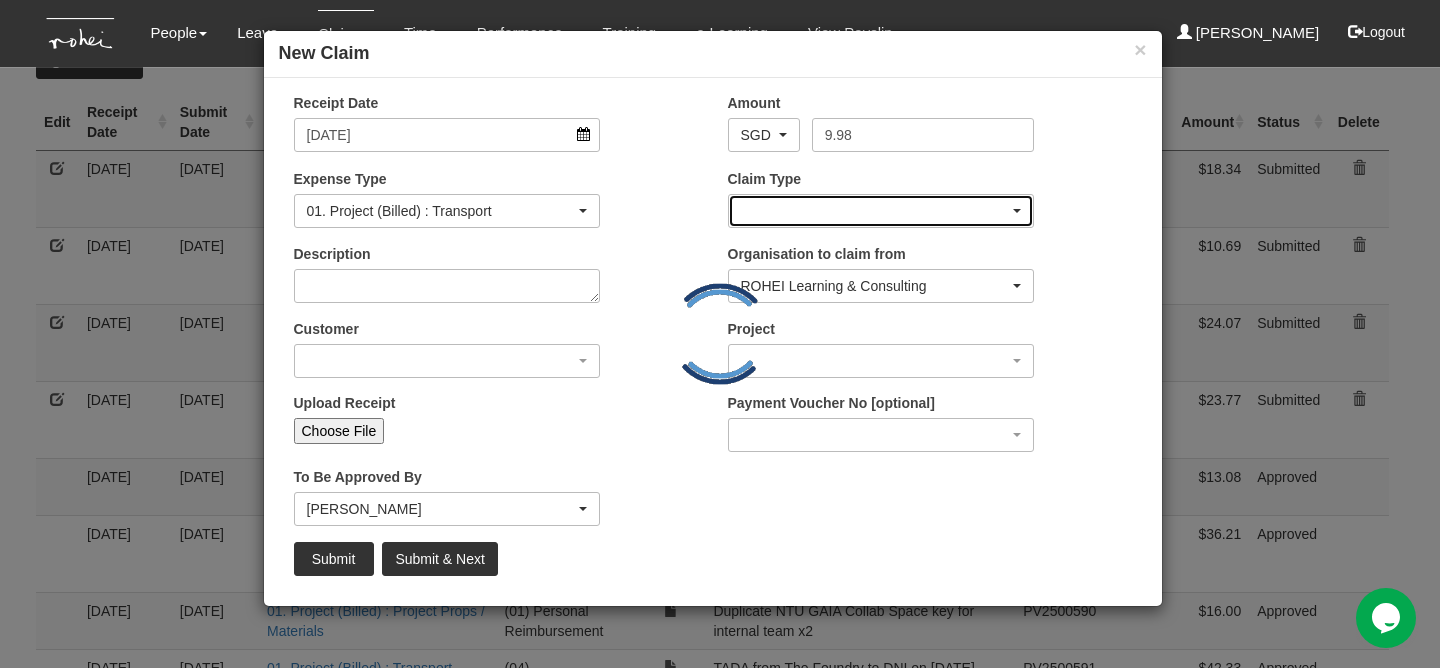 click at bounding box center [881, 211] 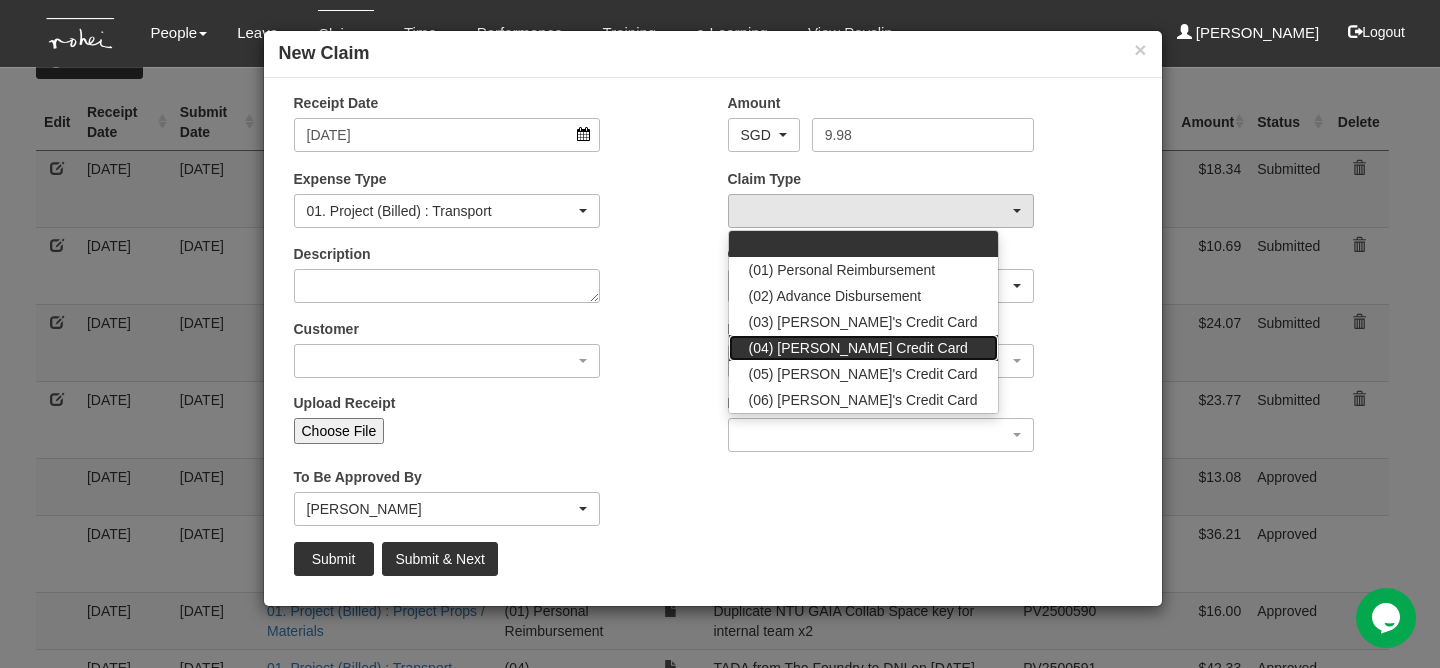 click on "(04) [PERSON_NAME] Credit Card" at bounding box center (858, 348) 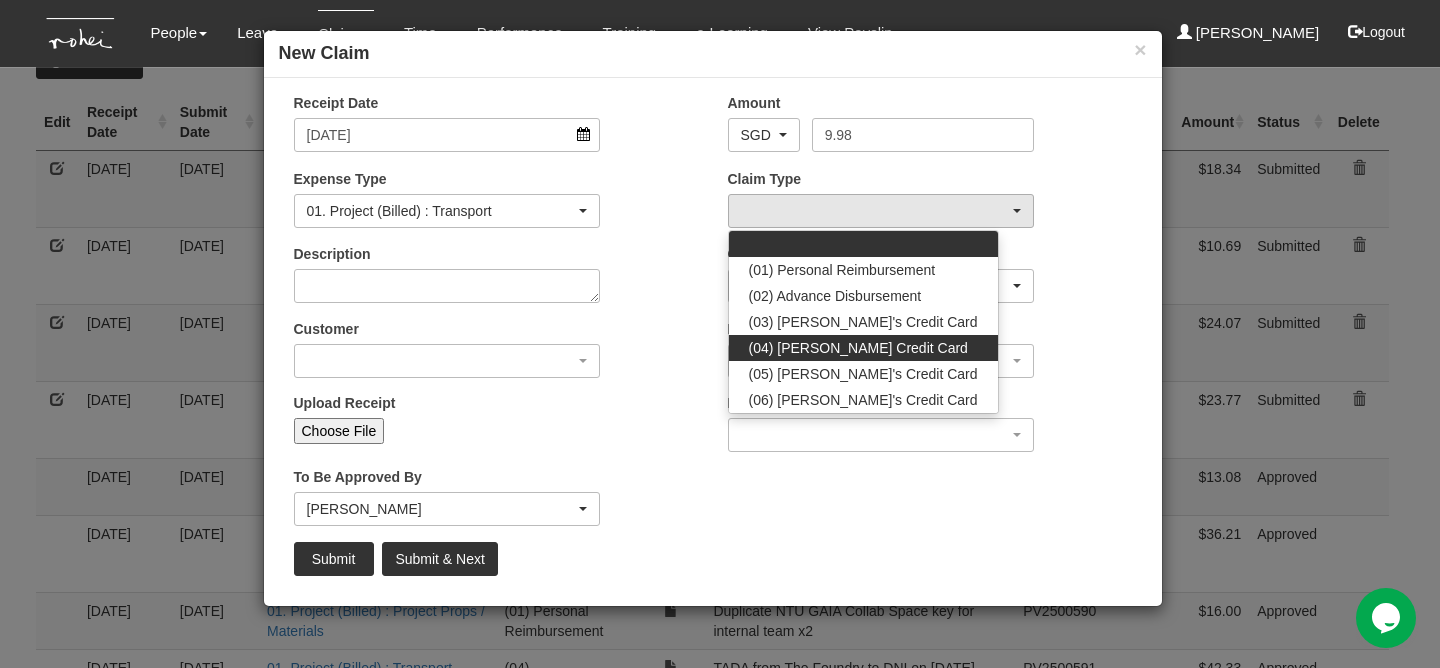 select on "16" 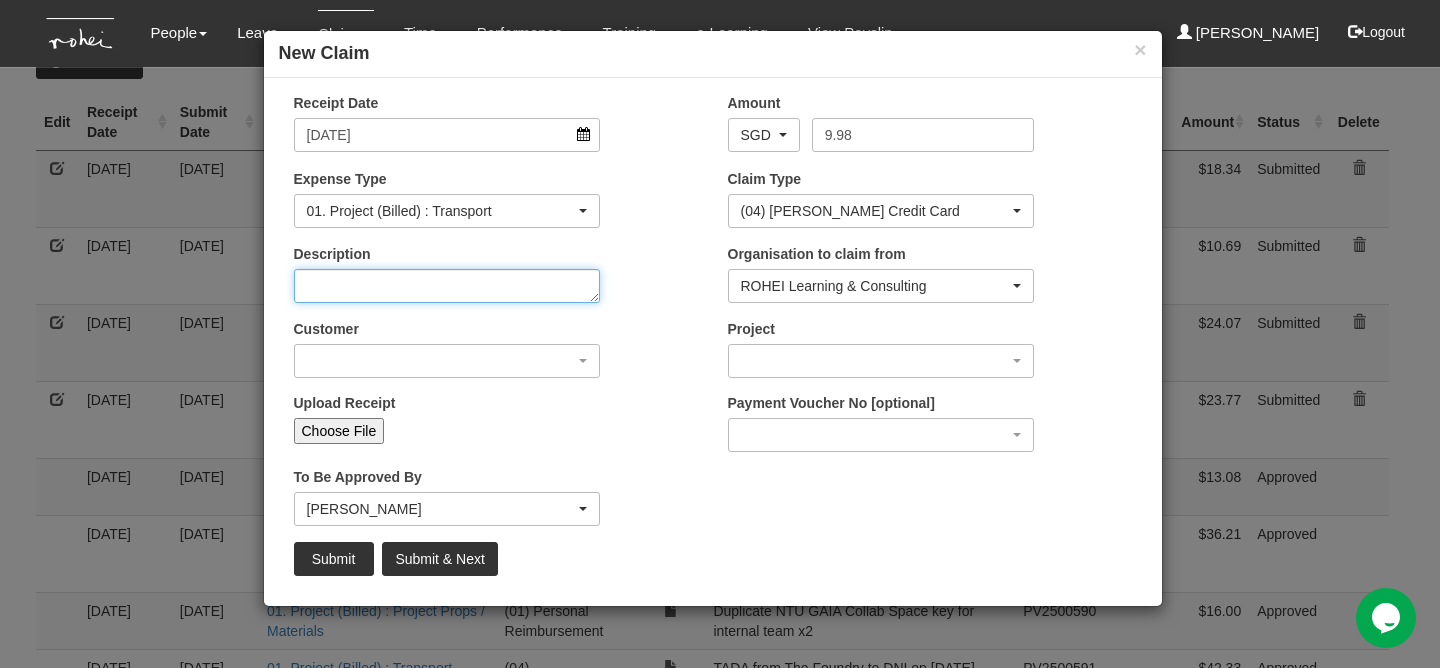 click on "Description" at bounding box center (447, 286) 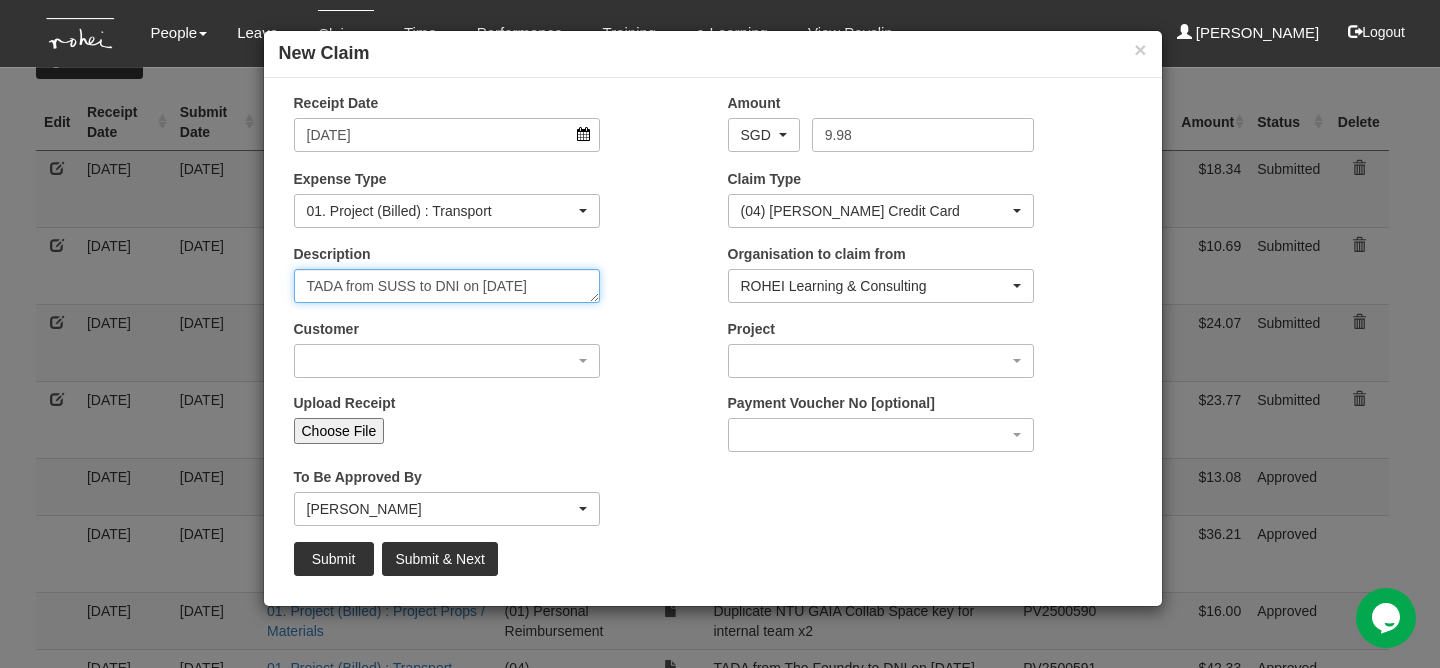 type on "TADA from SUSS to DNI on [DATE]" 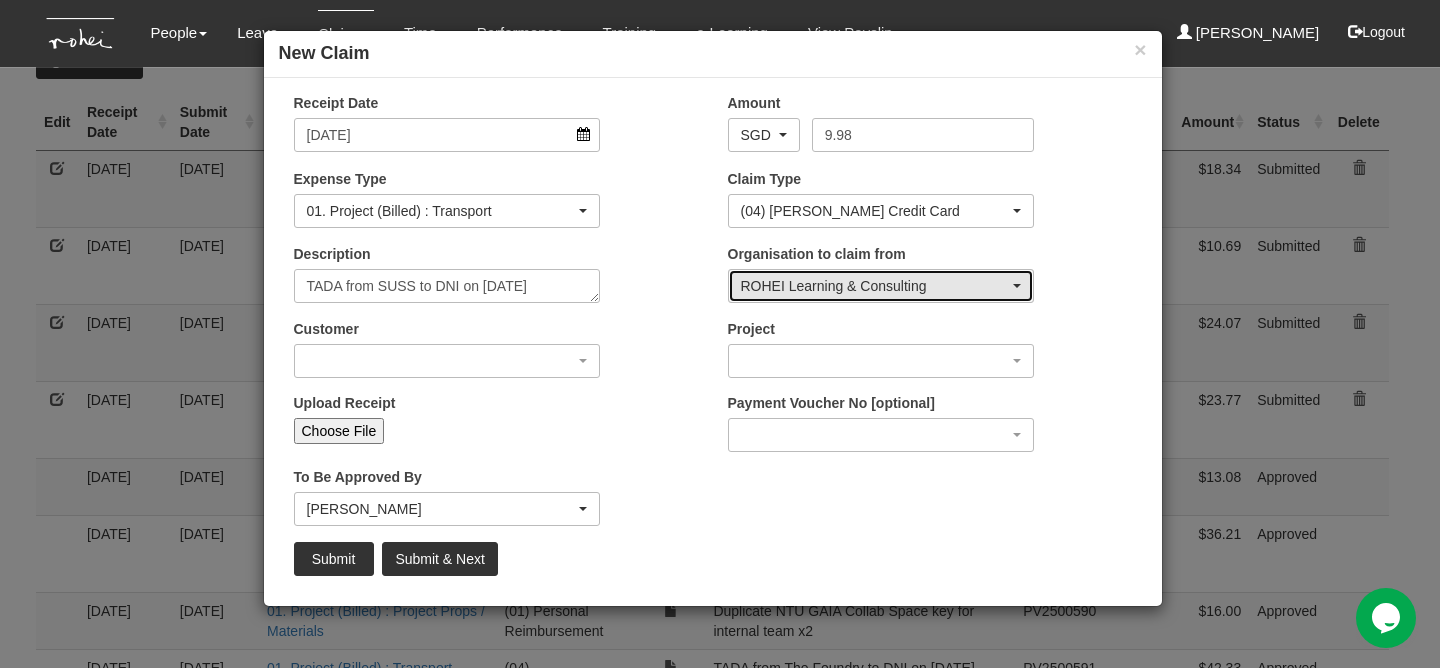 type 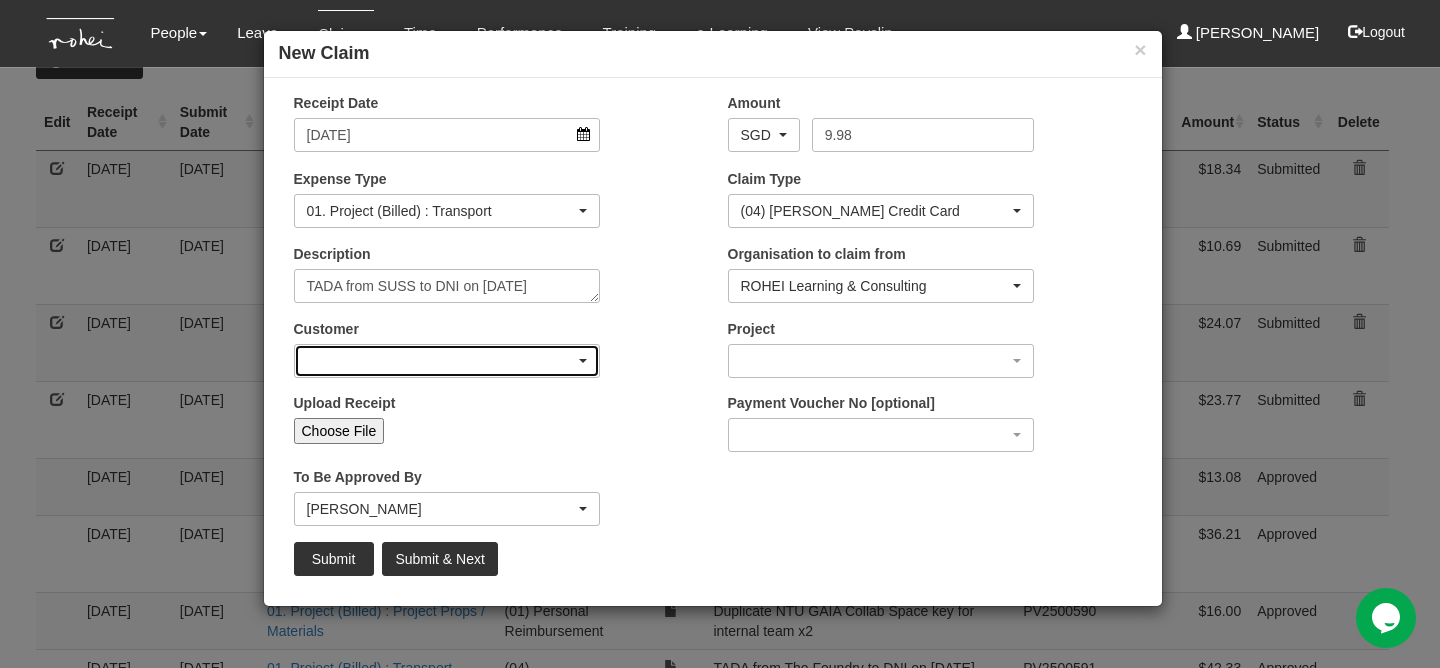 click at bounding box center [447, 361] 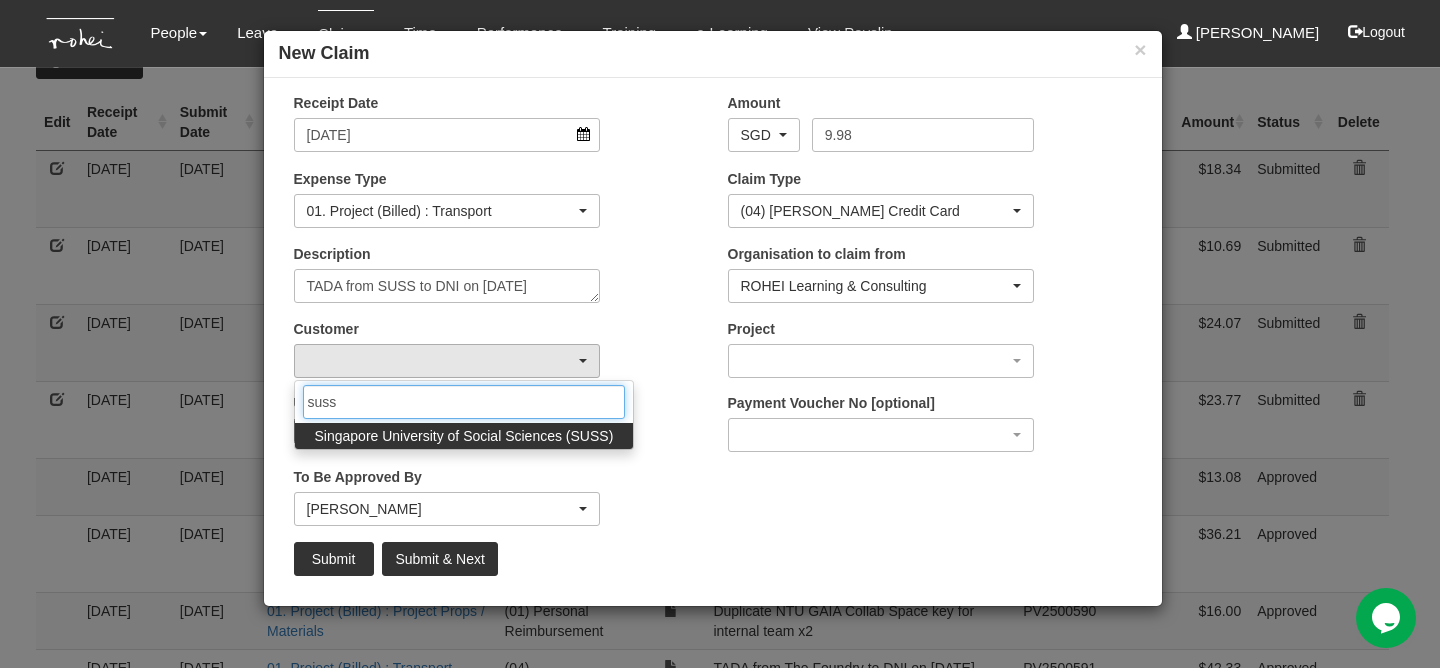 type on "suss" 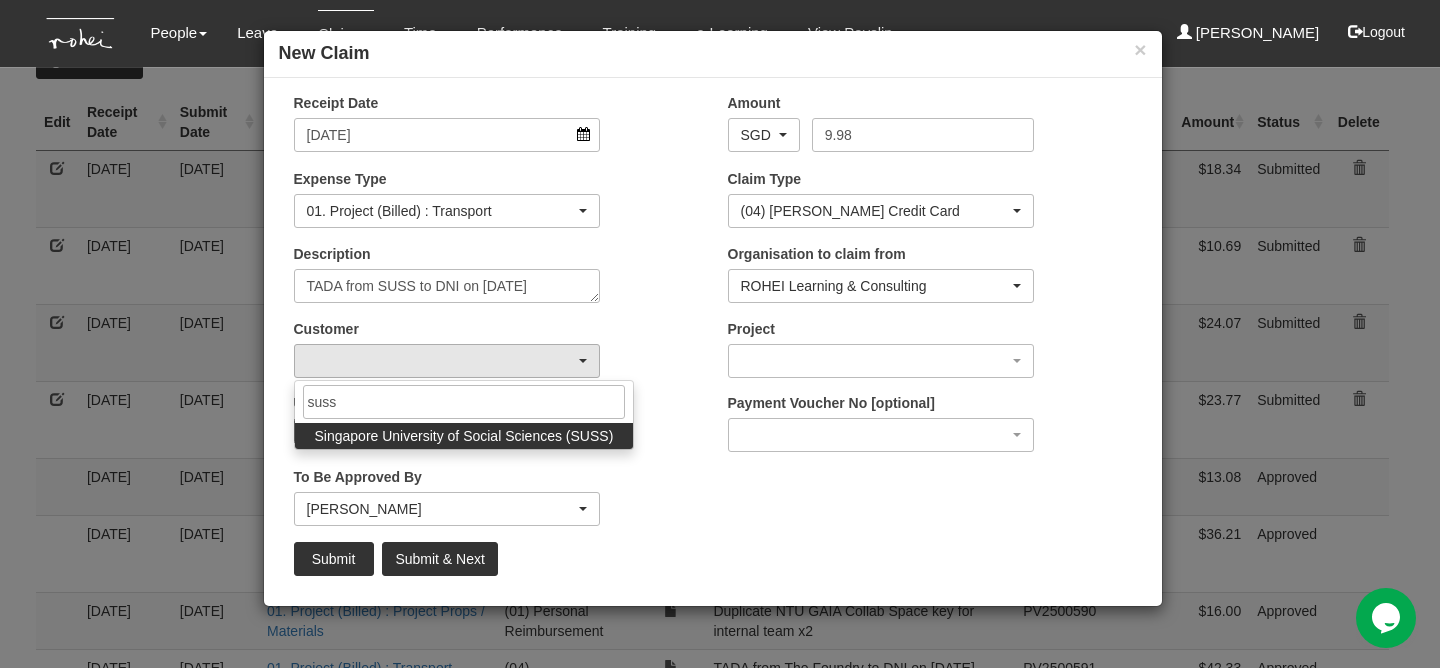 click on "Singapore University of Social Sciences (SUSS)" at bounding box center [464, 436] 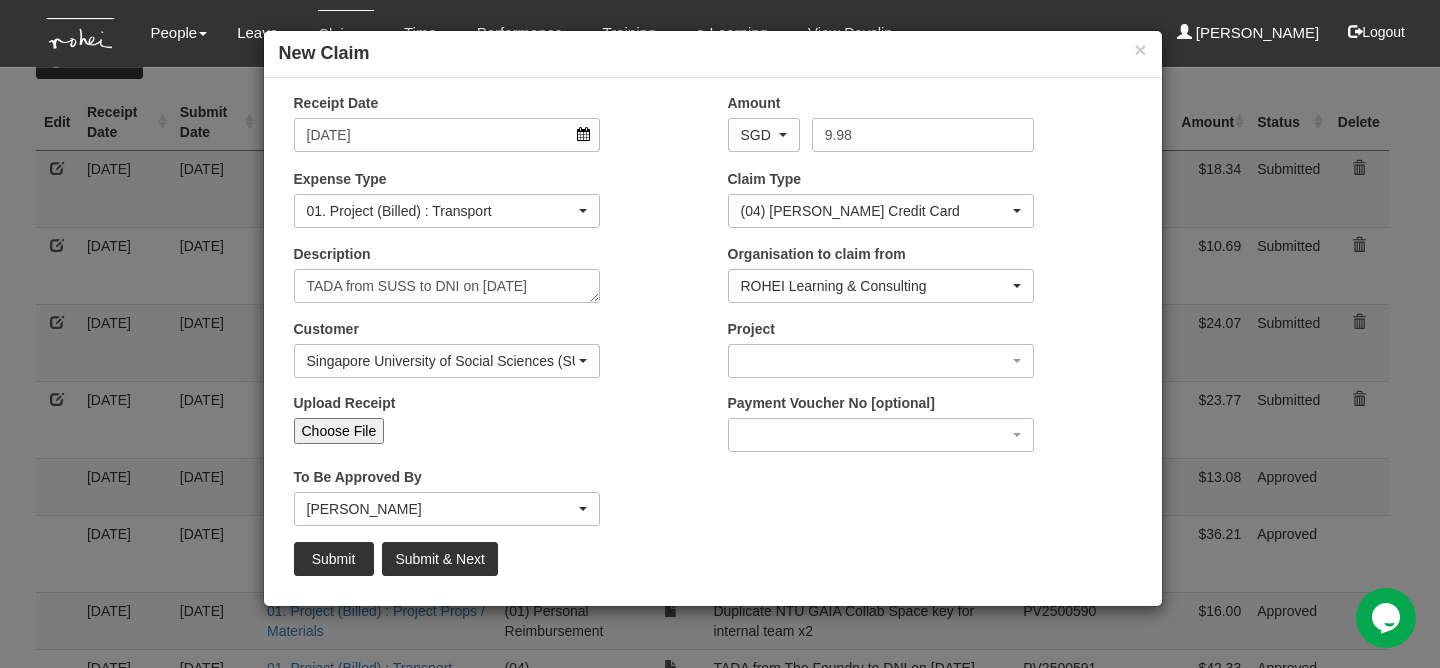 click on "Project
[O25-004107] SUSS Leadership Development 2025 [O25-004143] SUSS Managing Change 2025" at bounding box center [930, 356] 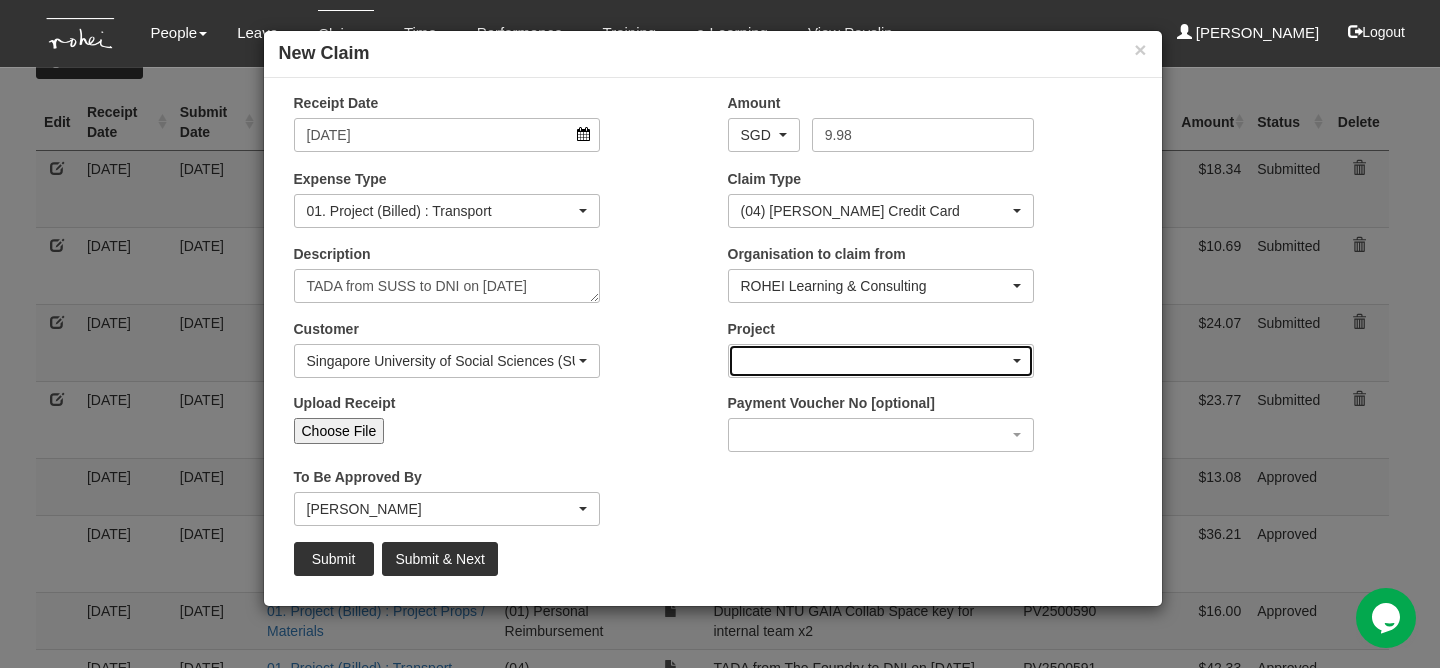 click at bounding box center [881, 361] 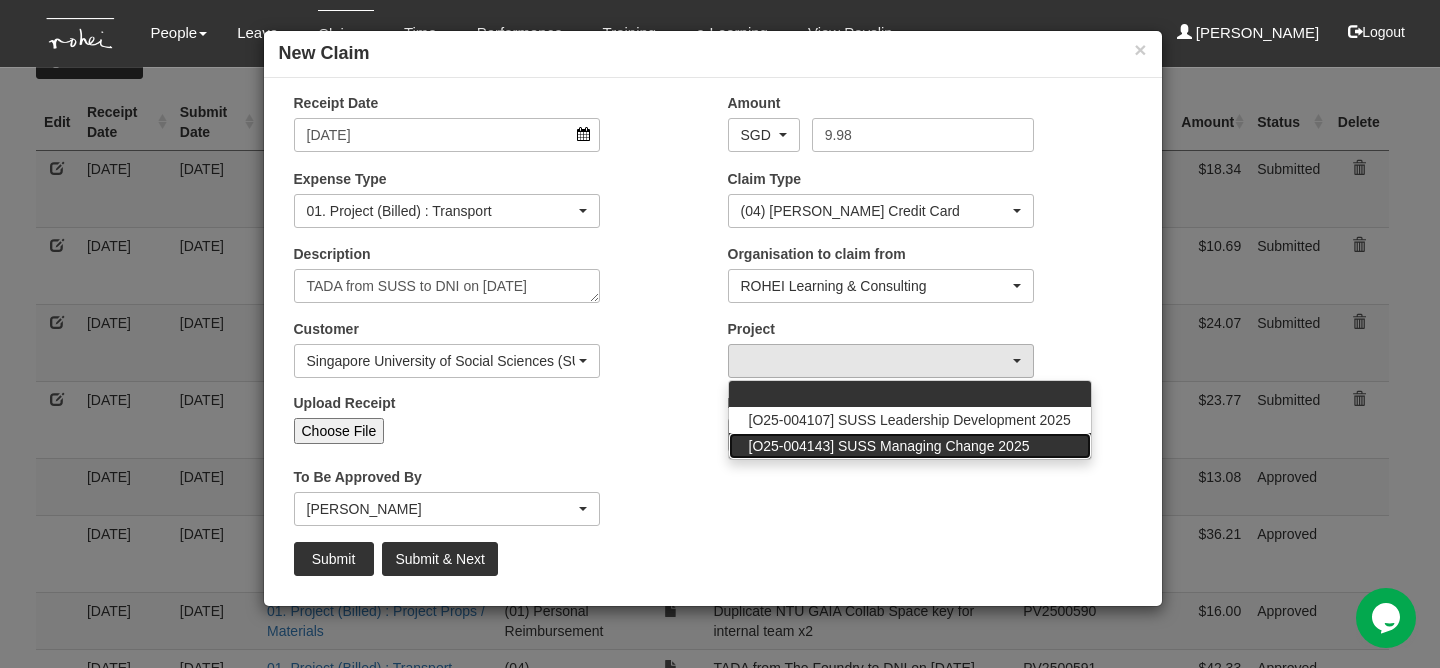 click on "[O25-004143] SUSS Managing Change 2025" at bounding box center [889, 446] 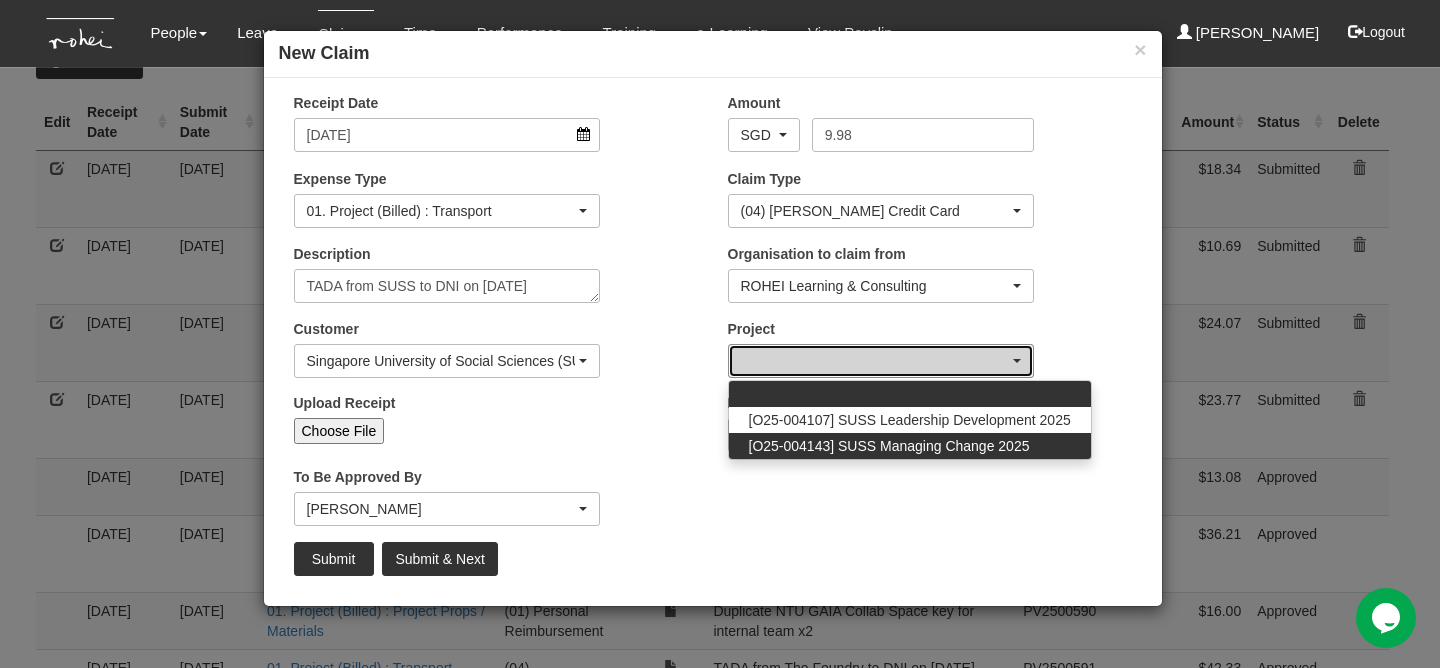 select on "2771" 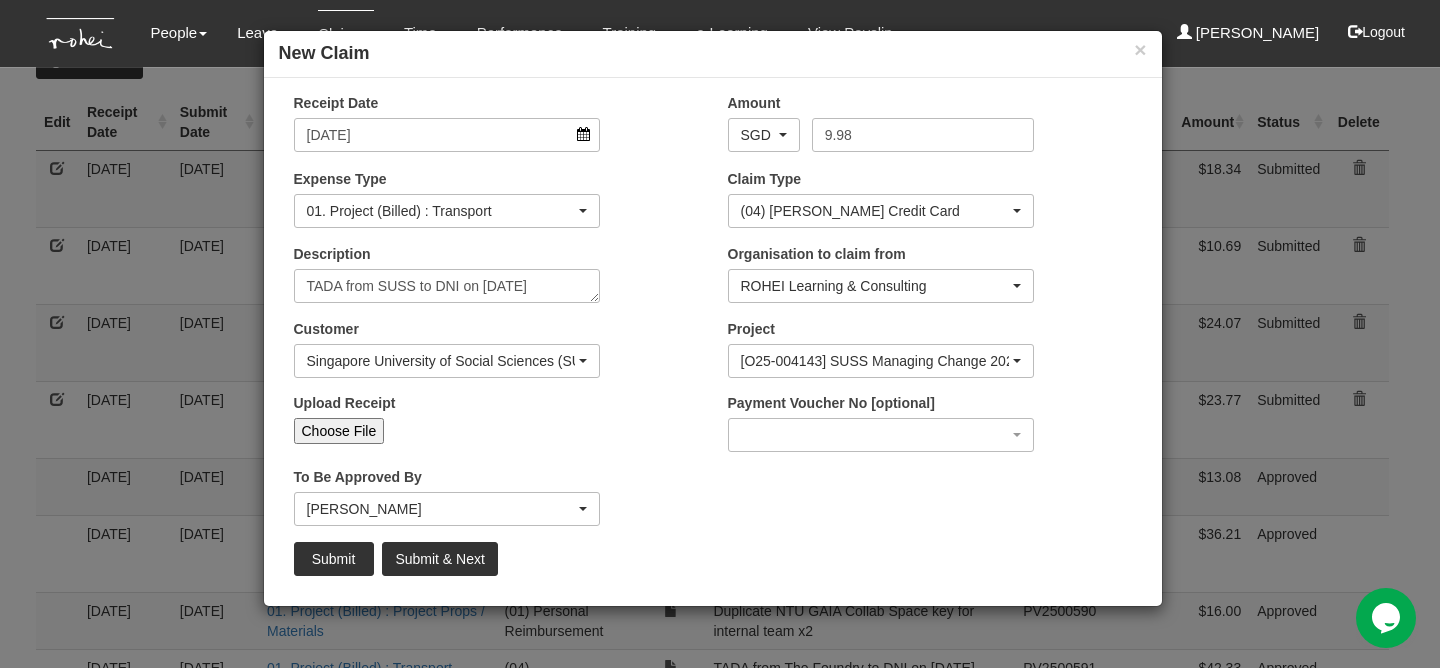 click on "Choose File" at bounding box center [339, 431] 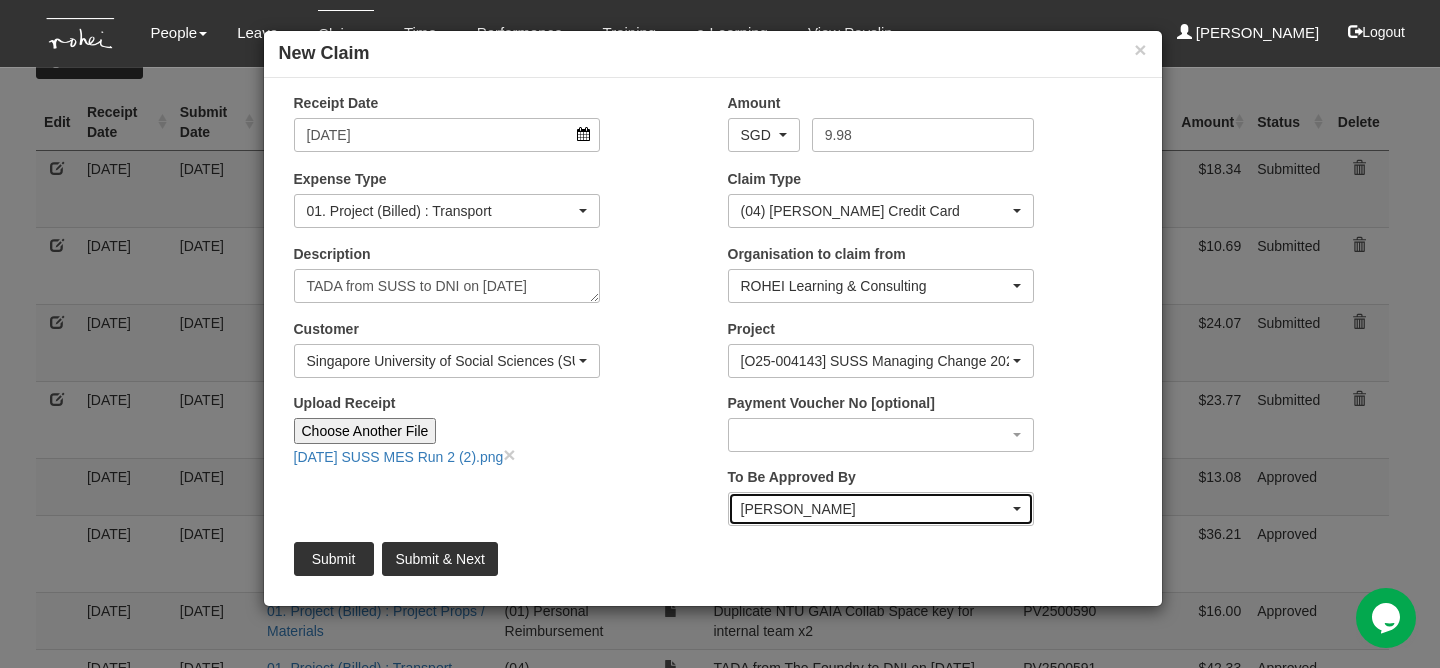 click on "[PERSON_NAME]" at bounding box center [881, 509] 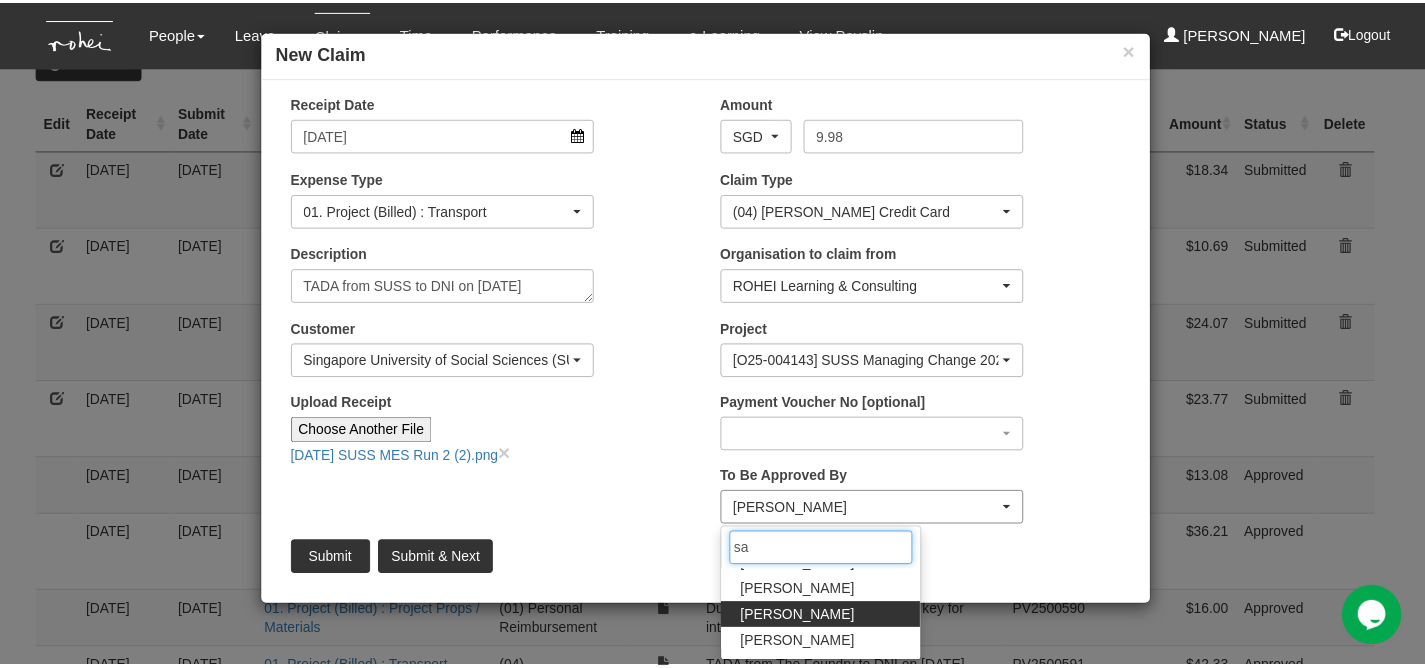 scroll, scrollTop: 0, scrollLeft: 0, axis: both 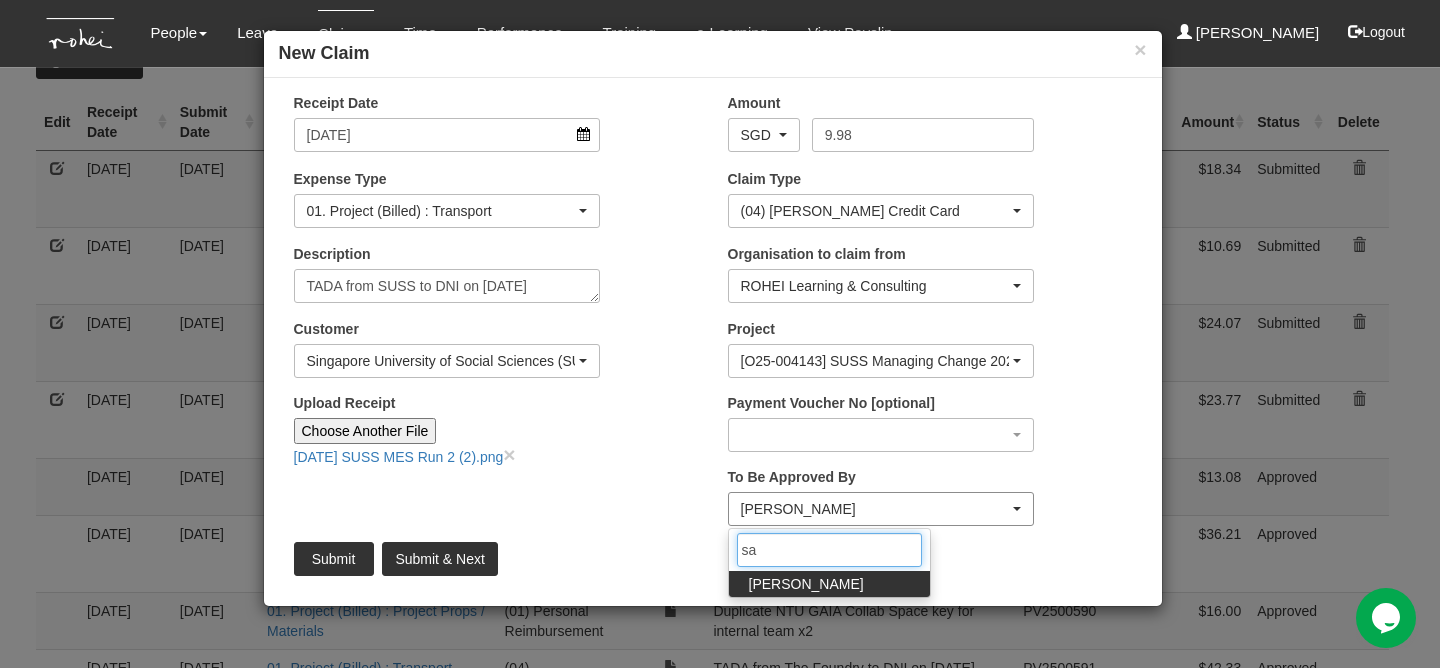 type on "san" 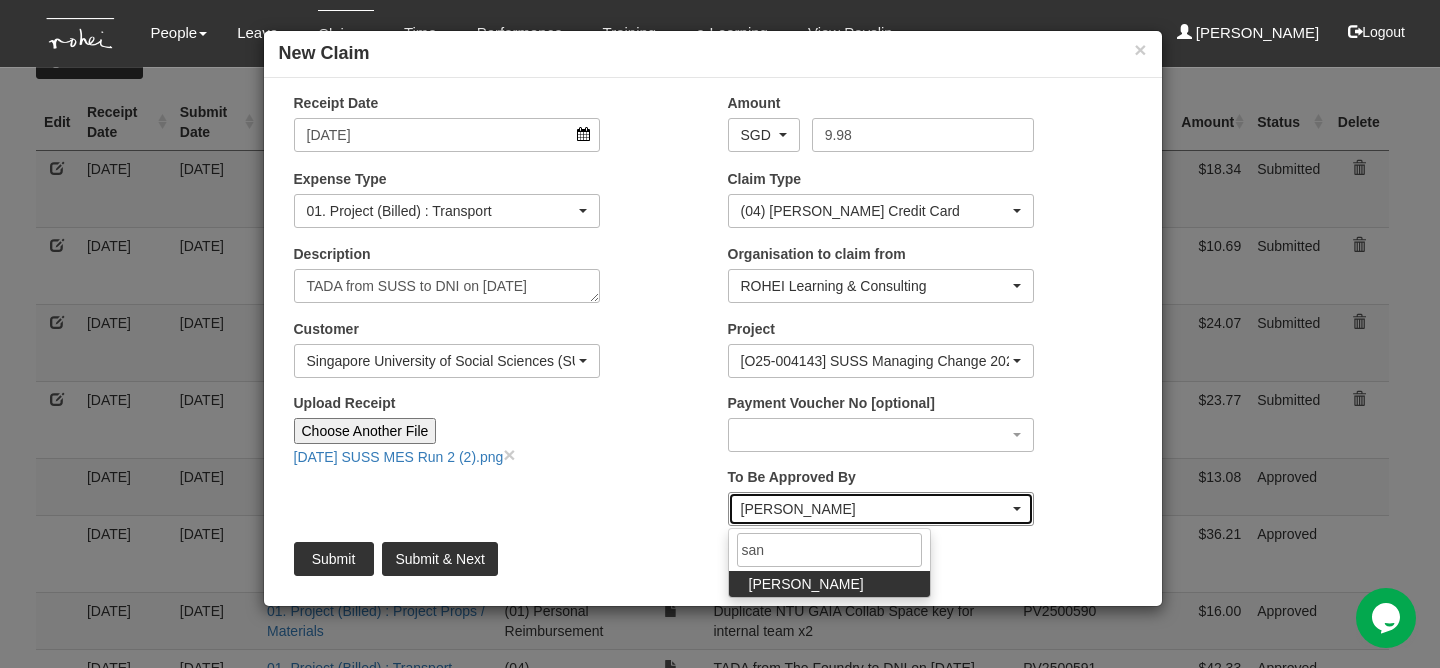 select on "5e225cdc-7ce9-465a-9503-99e8ed4cc44e" 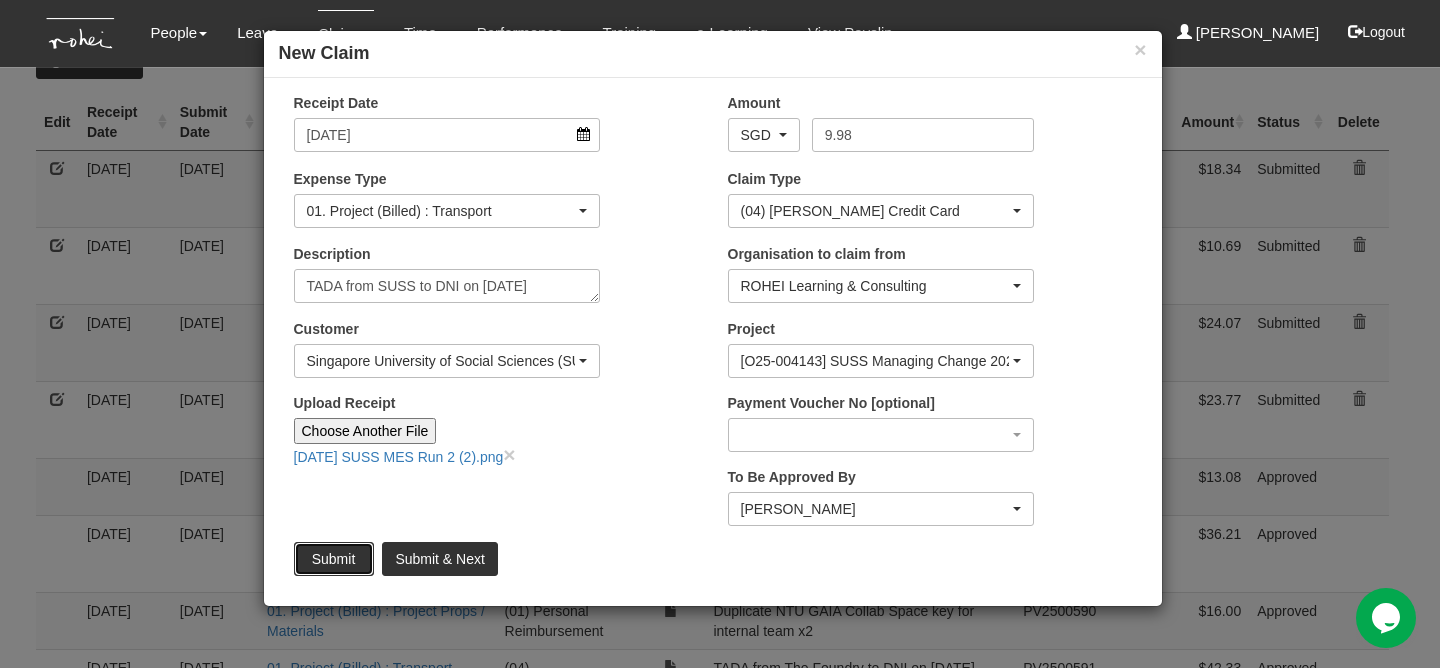 click on "Submit" at bounding box center (334, 559) 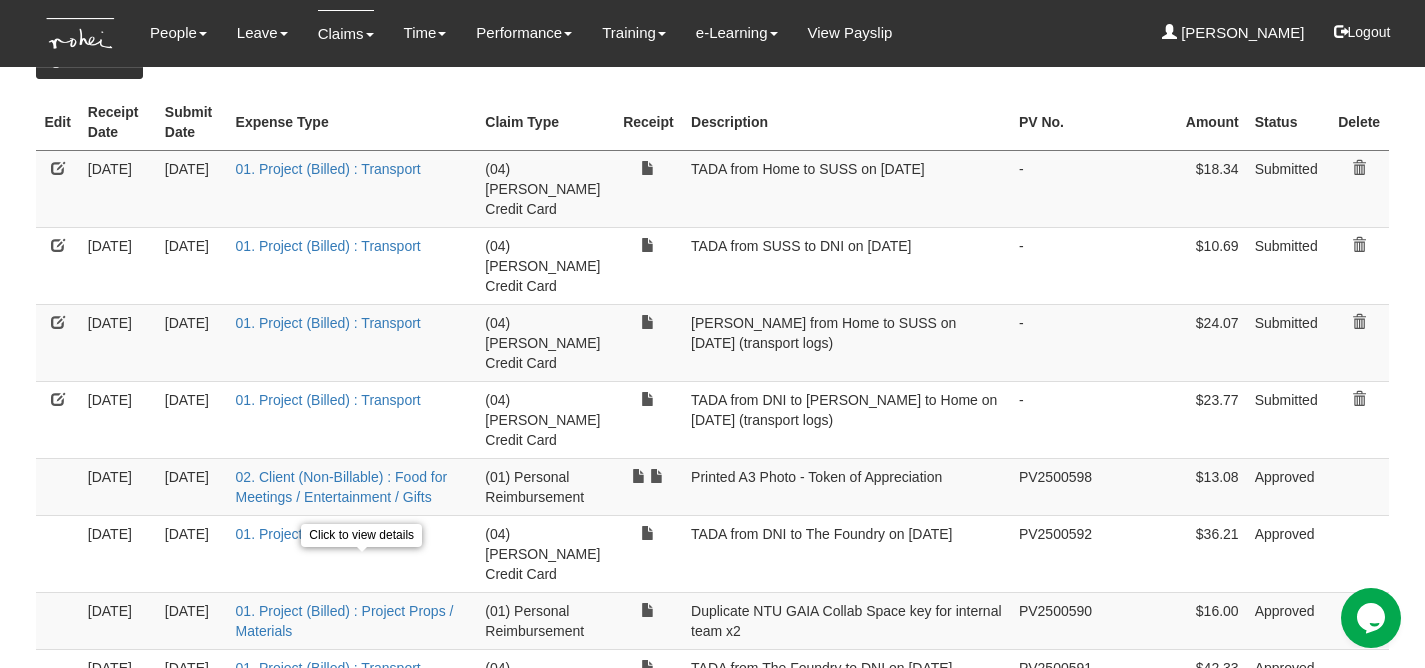select on "50" 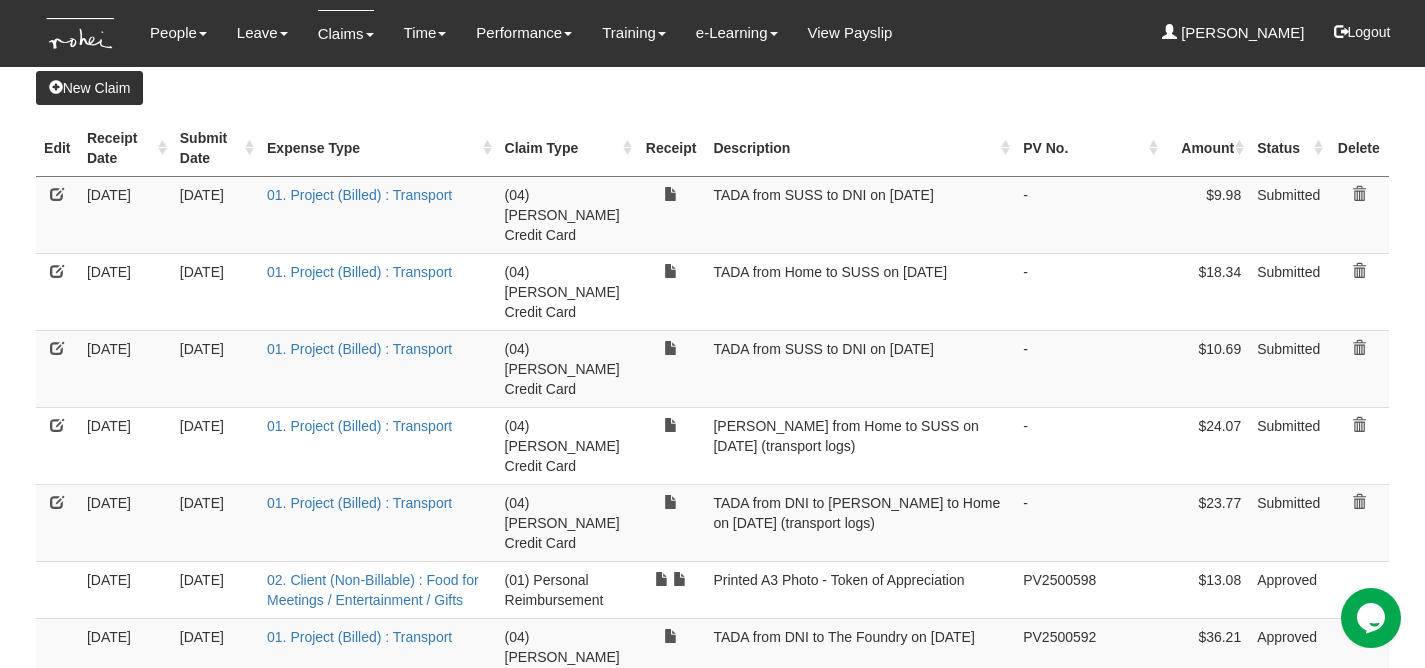 scroll, scrollTop: 212, scrollLeft: 0, axis: vertical 